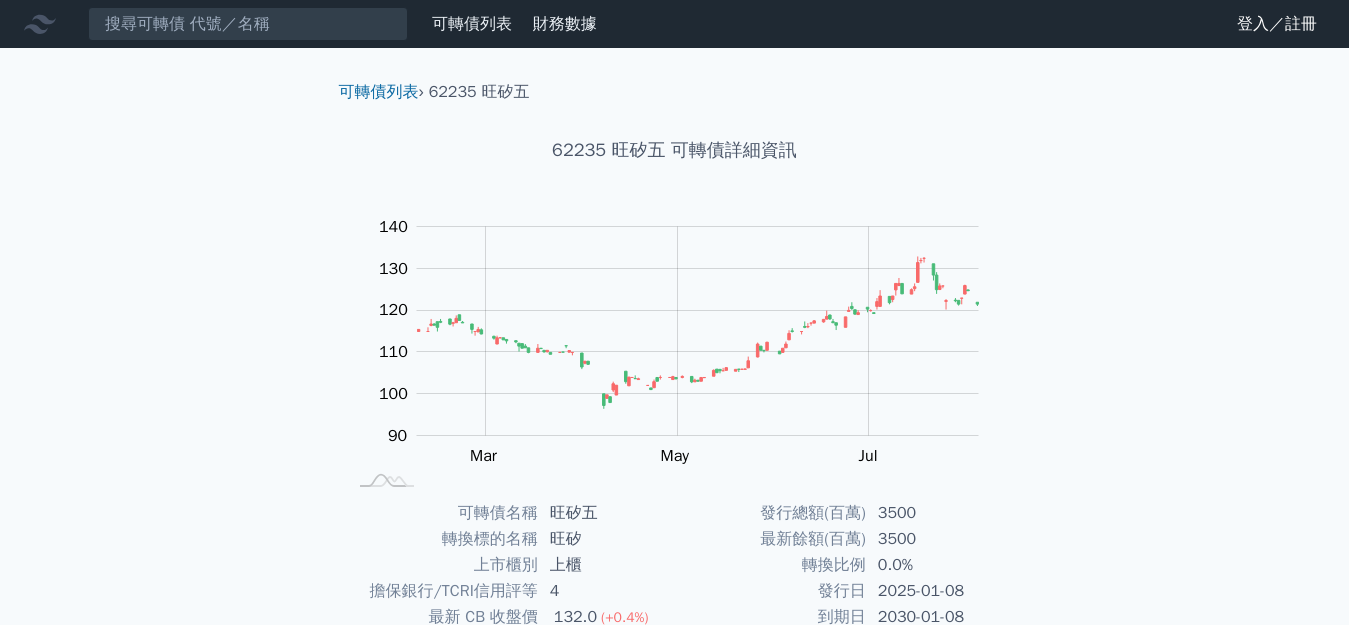 click at bounding box center (248, 24) 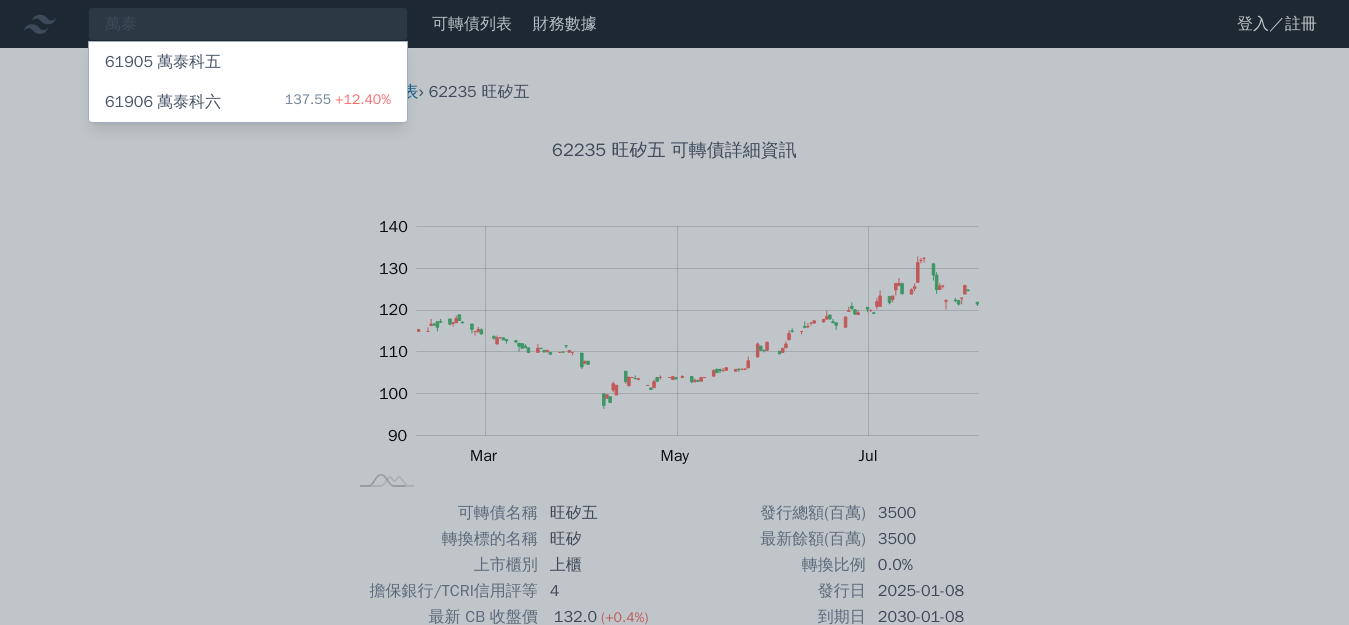 type on "萬泰" 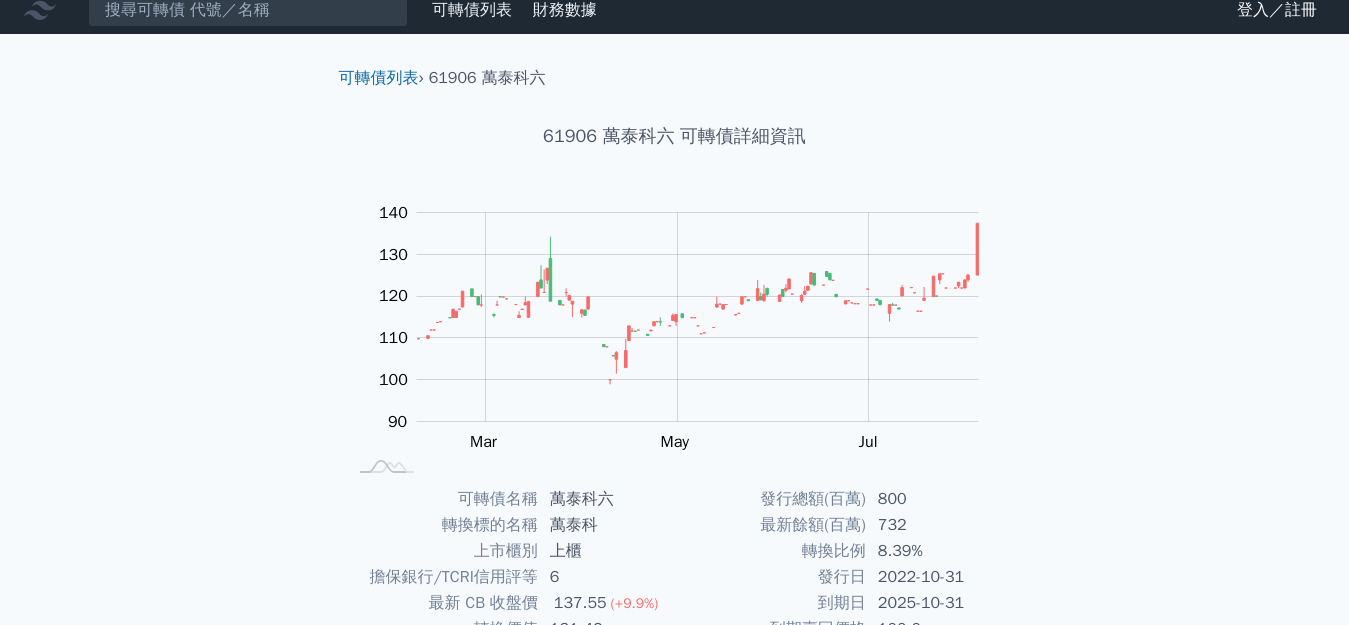 scroll, scrollTop: 0, scrollLeft: 0, axis: both 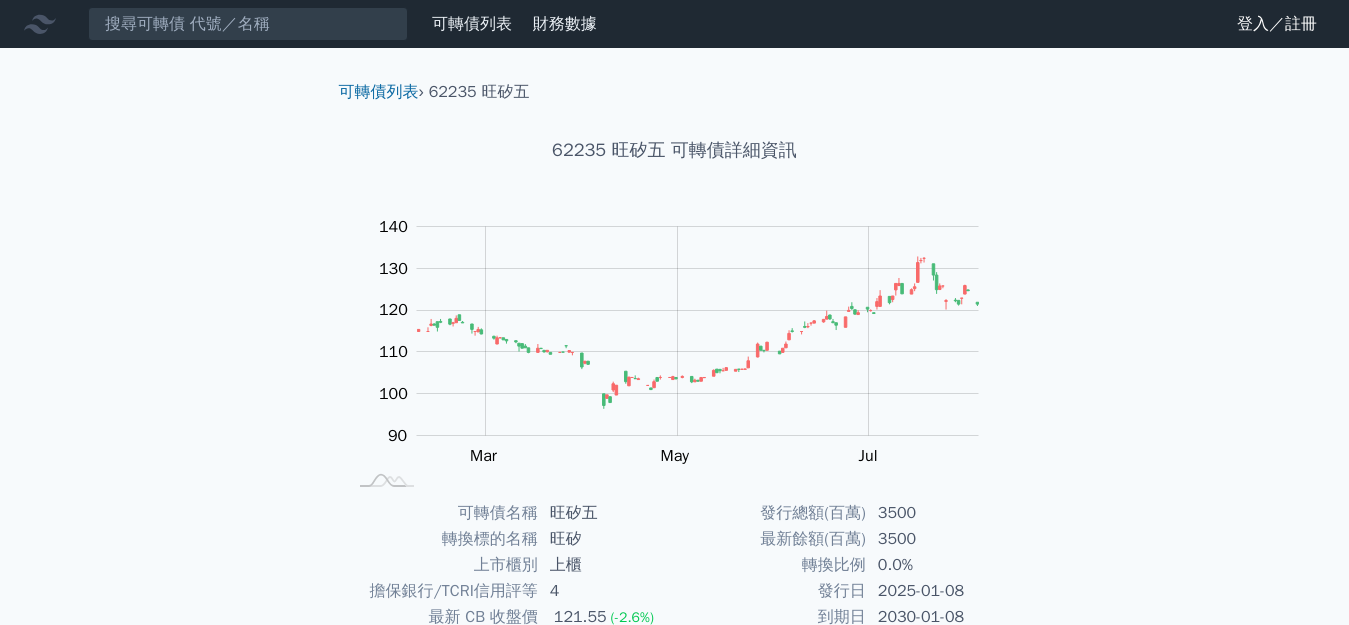 click on "可轉債列表" at bounding box center [472, 24] 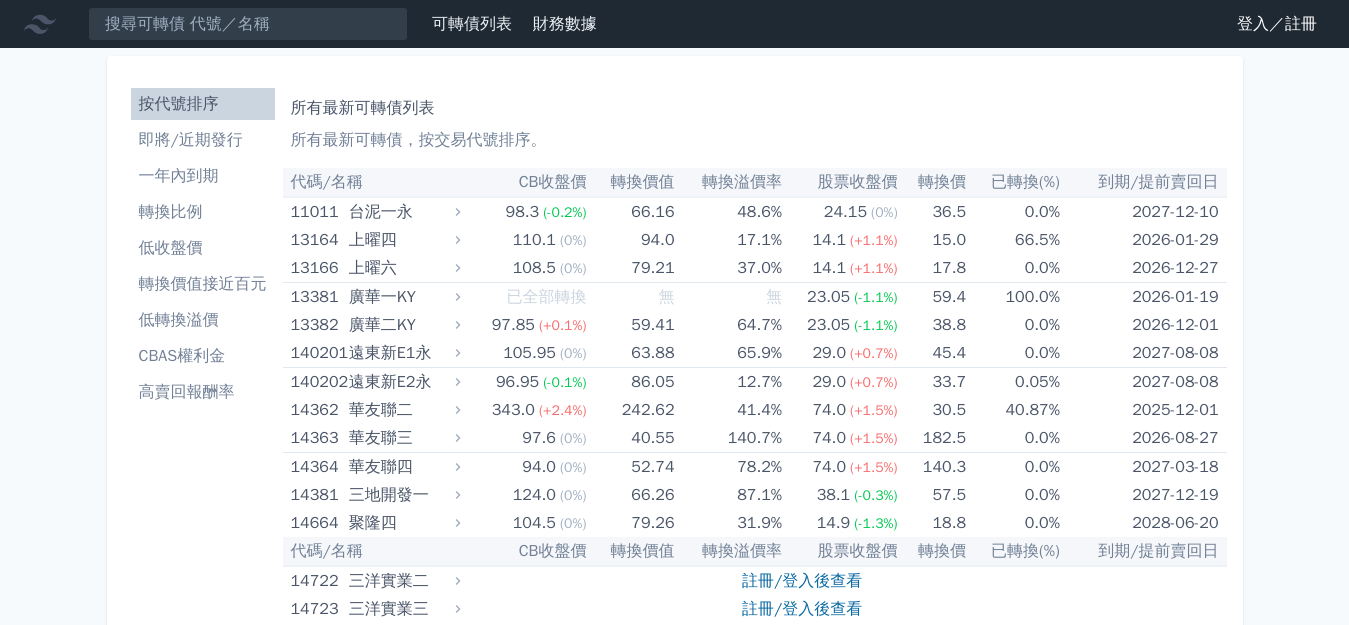 click on "財務數據" at bounding box center [565, 24] 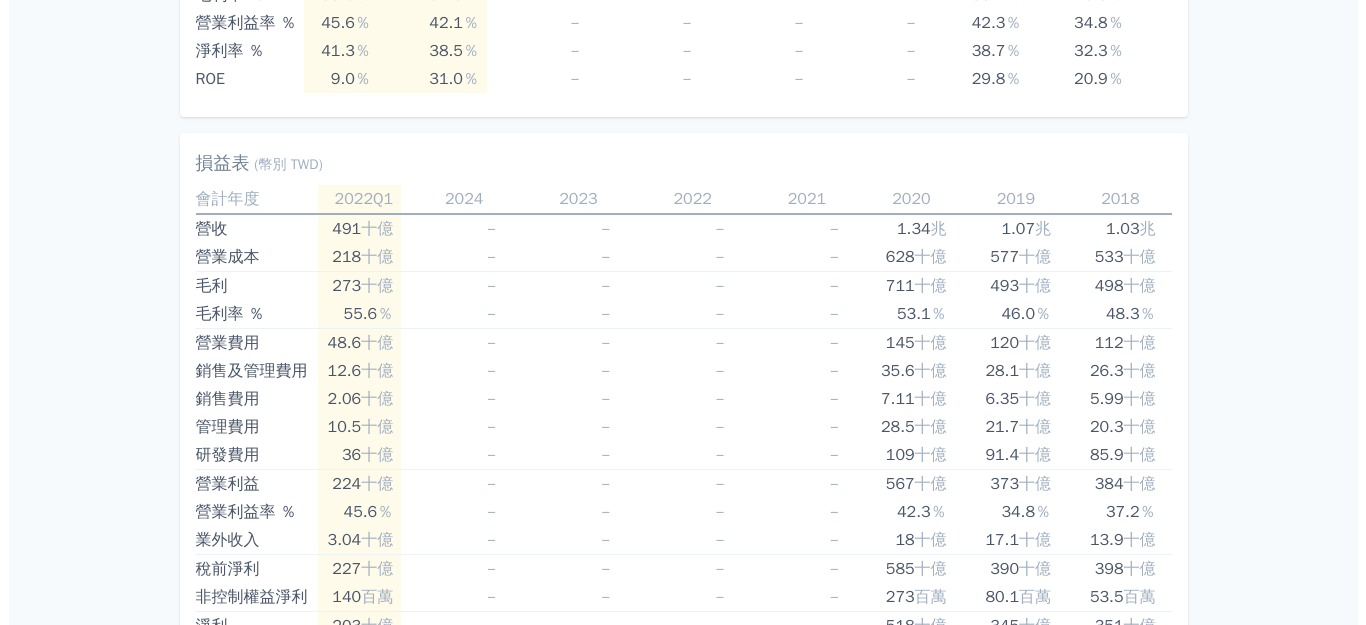 scroll, scrollTop: 0, scrollLeft: 0, axis: both 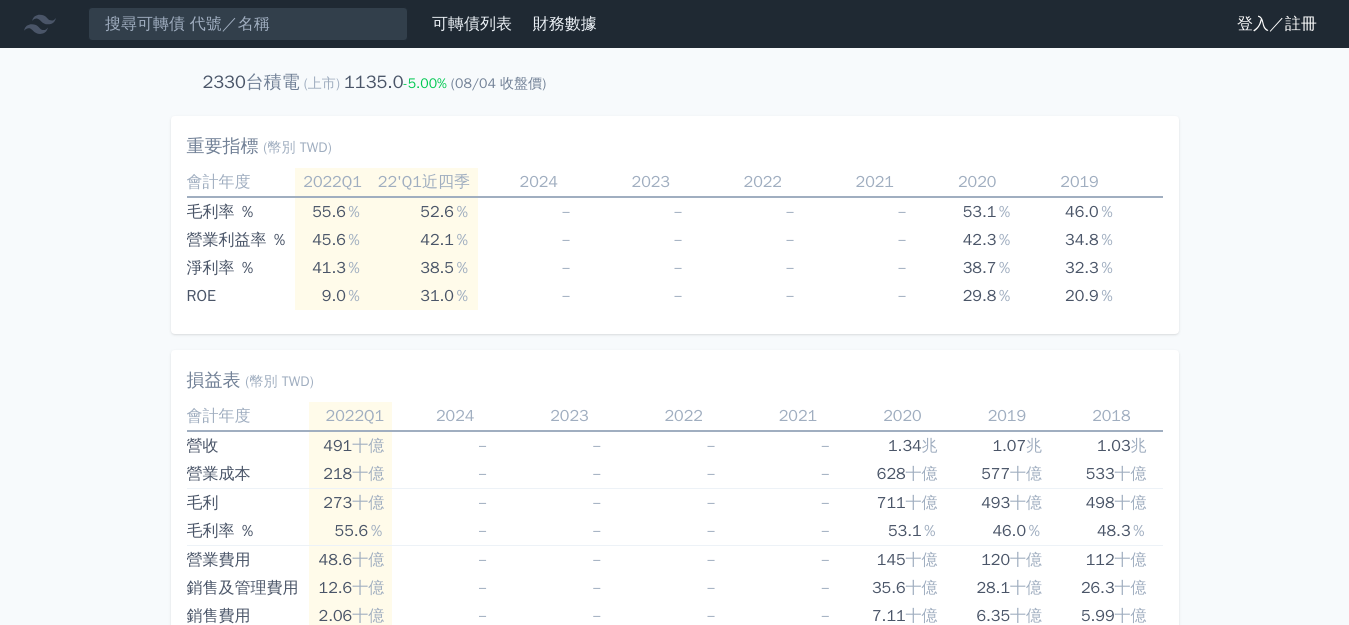 click on "可轉債列表" at bounding box center (472, 24) 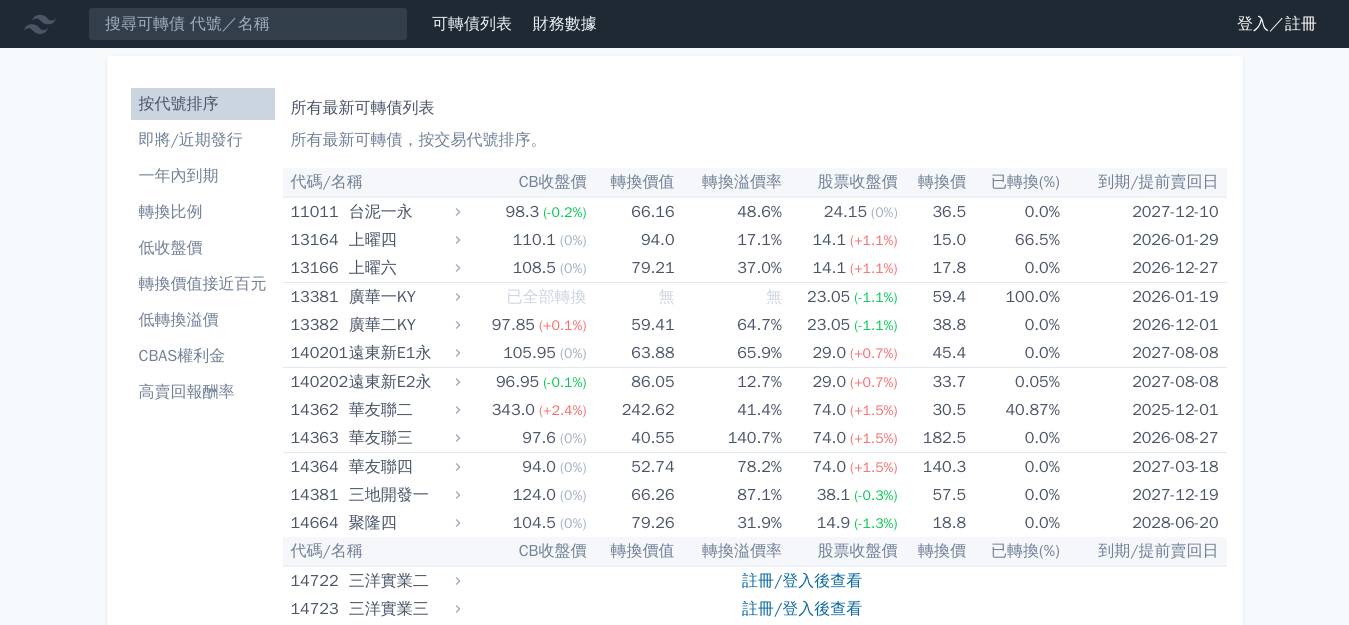 click on "轉換價值接近百元" at bounding box center [203, 284] 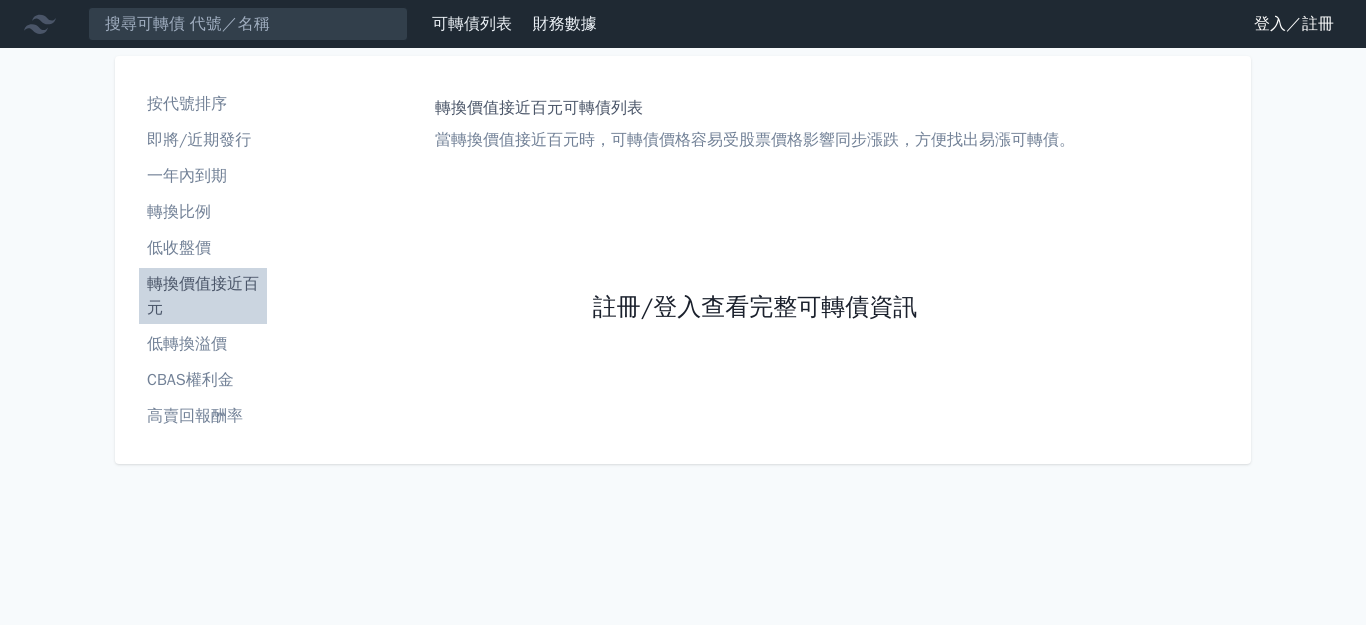 click on "註冊/登入查看完整可轉債資訊" at bounding box center [755, 308] 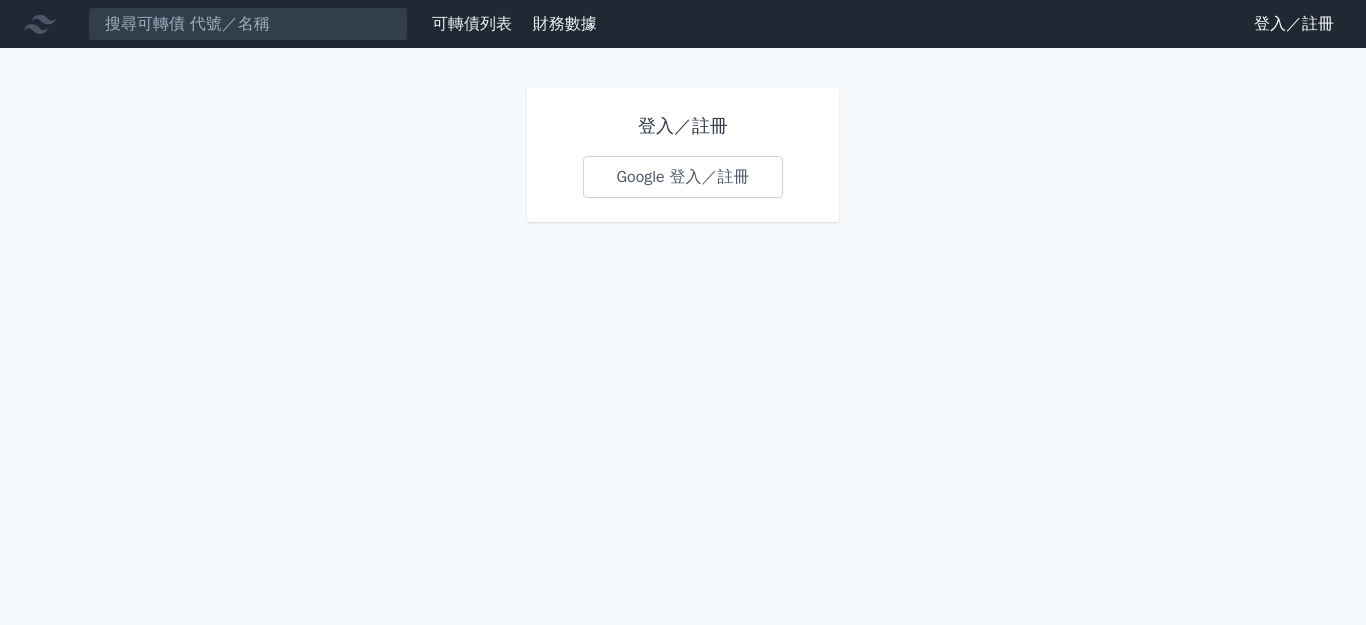 click on "Google 登入／註冊" at bounding box center [682, 177] 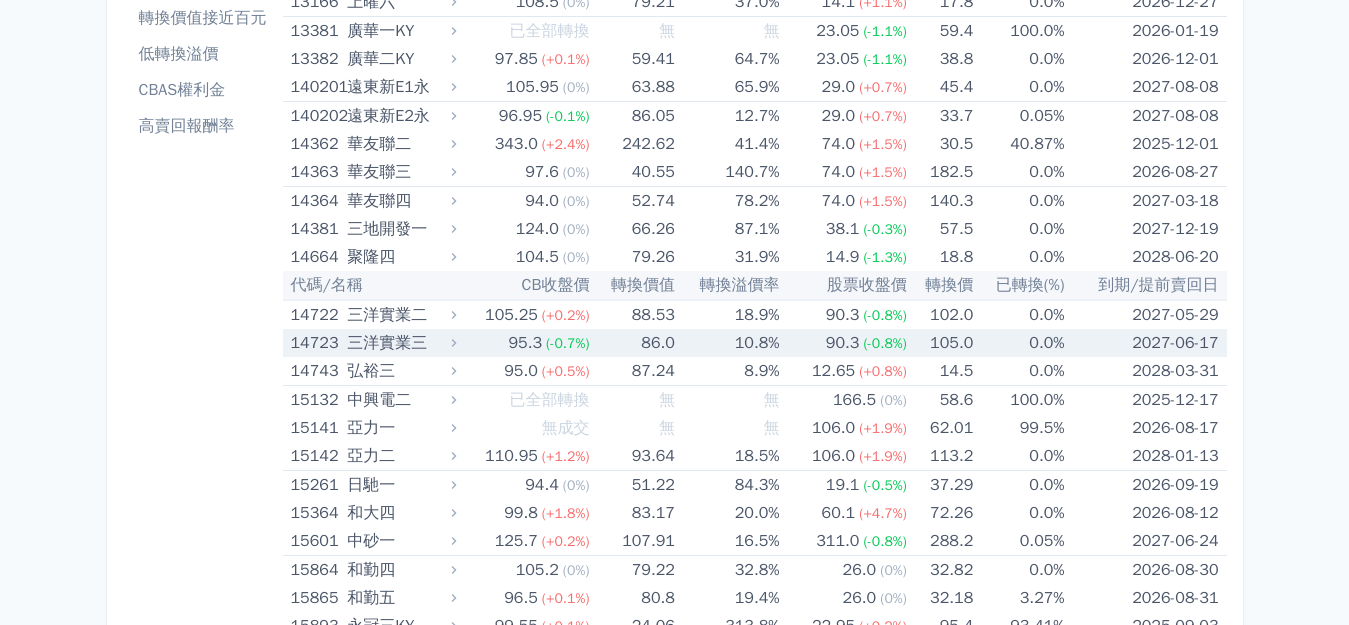 scroll, scrollTop: 300, scrollLeft: 0, axis: vertical 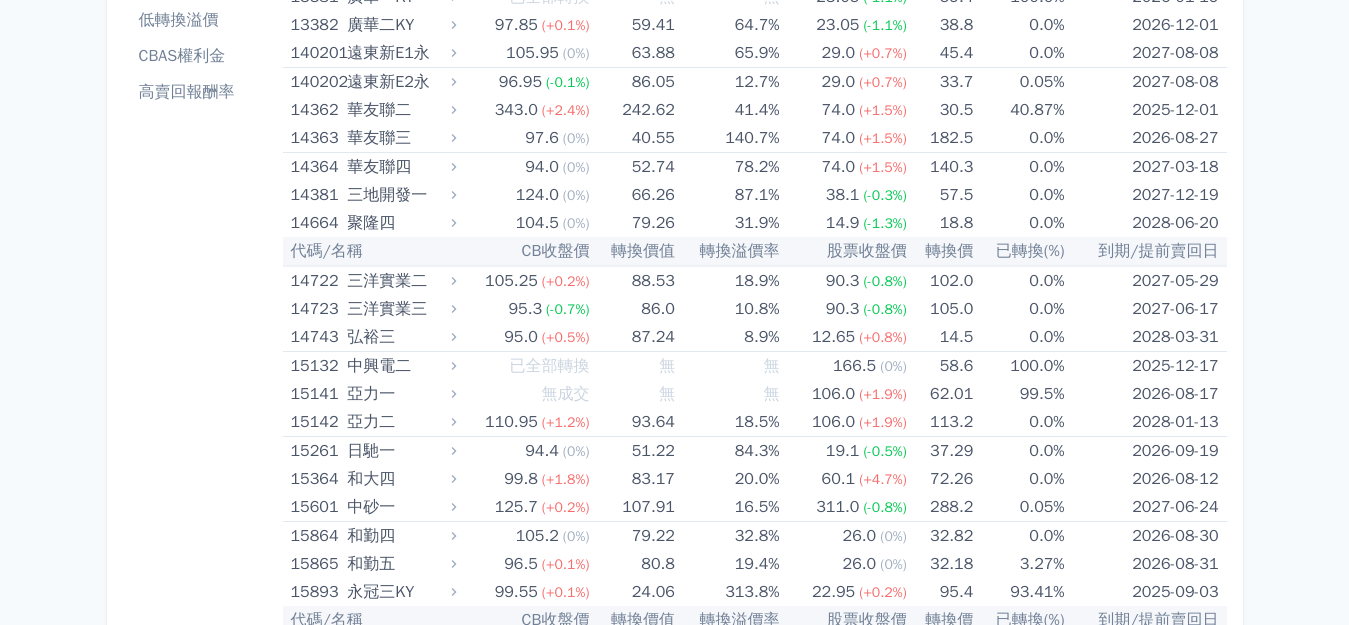 click on "可轉債列表
財務數據
可轉債列表
財務數據
登出
登出
按代號排序
即將/近期發行
一年內到期
轉換比例
低收盤價
轉換價值接近百元
低轉換溢價" at bounding box center (674, 5917) 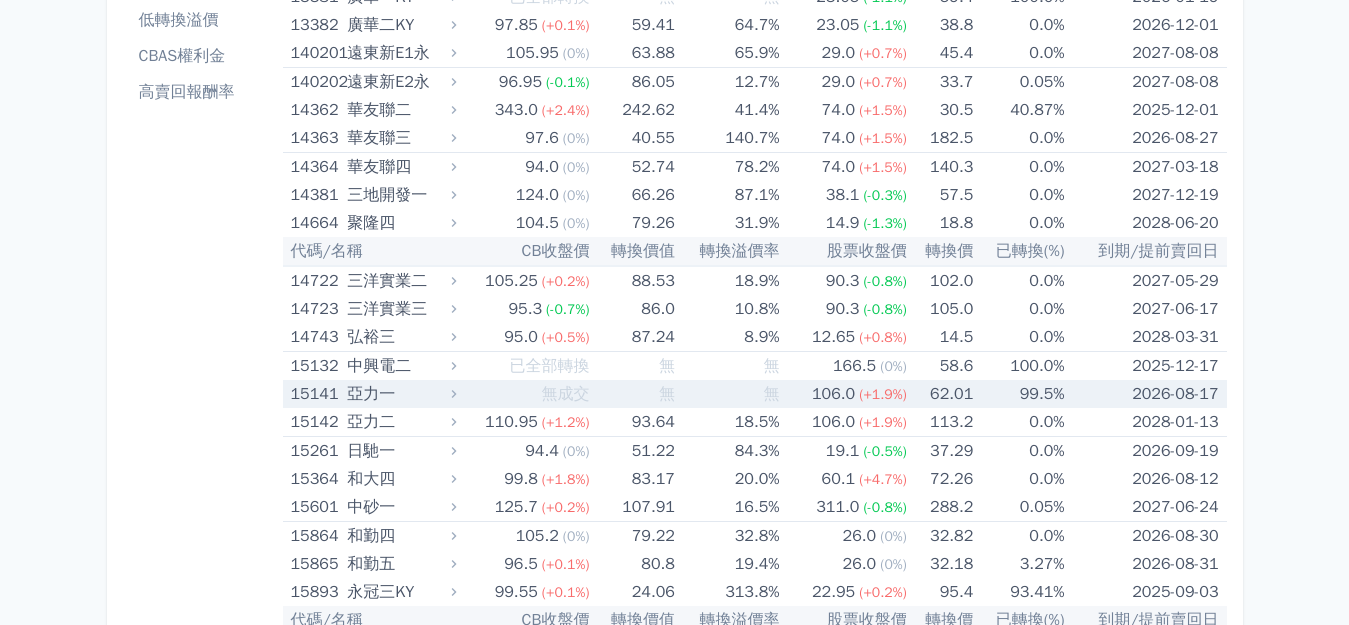 click on "亞力一" at bounding box center (399, 394) 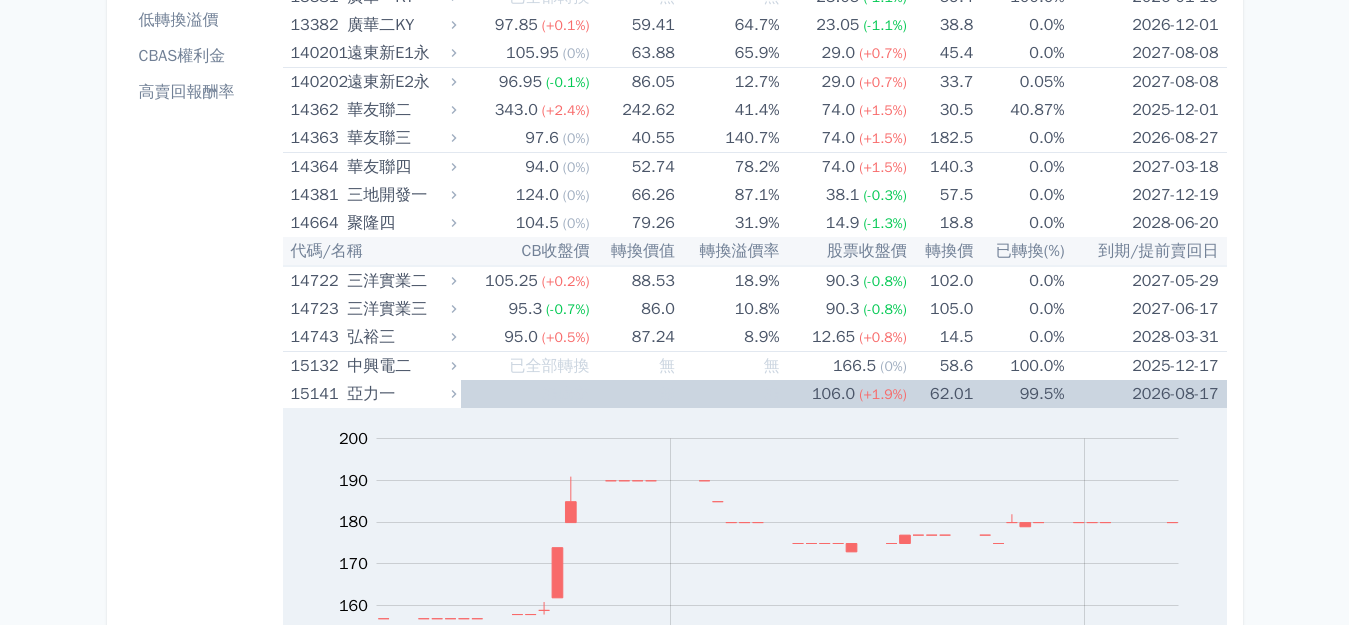 scroll, scrollTop: 500, scrollLeft: 0, axis: vertical 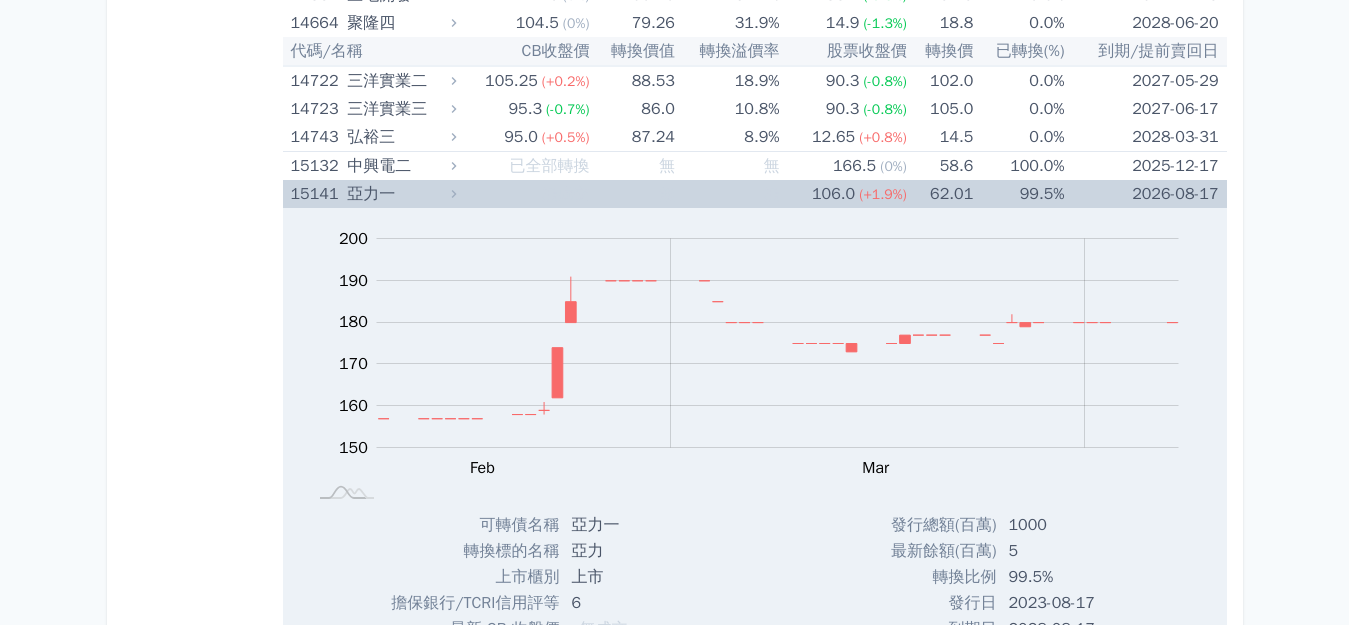 click on "亞力一" at bounding box center (399, 194) 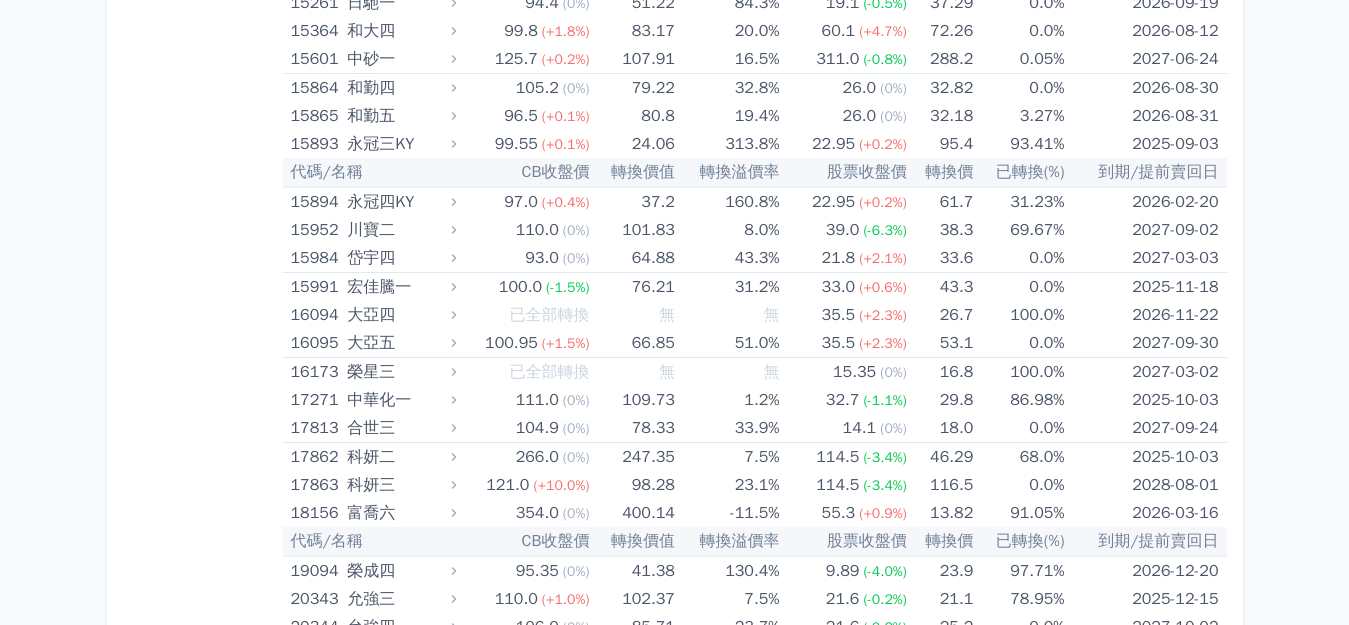 scroll, scrollTop: 900, scrollLeft: 0, axis: vertical 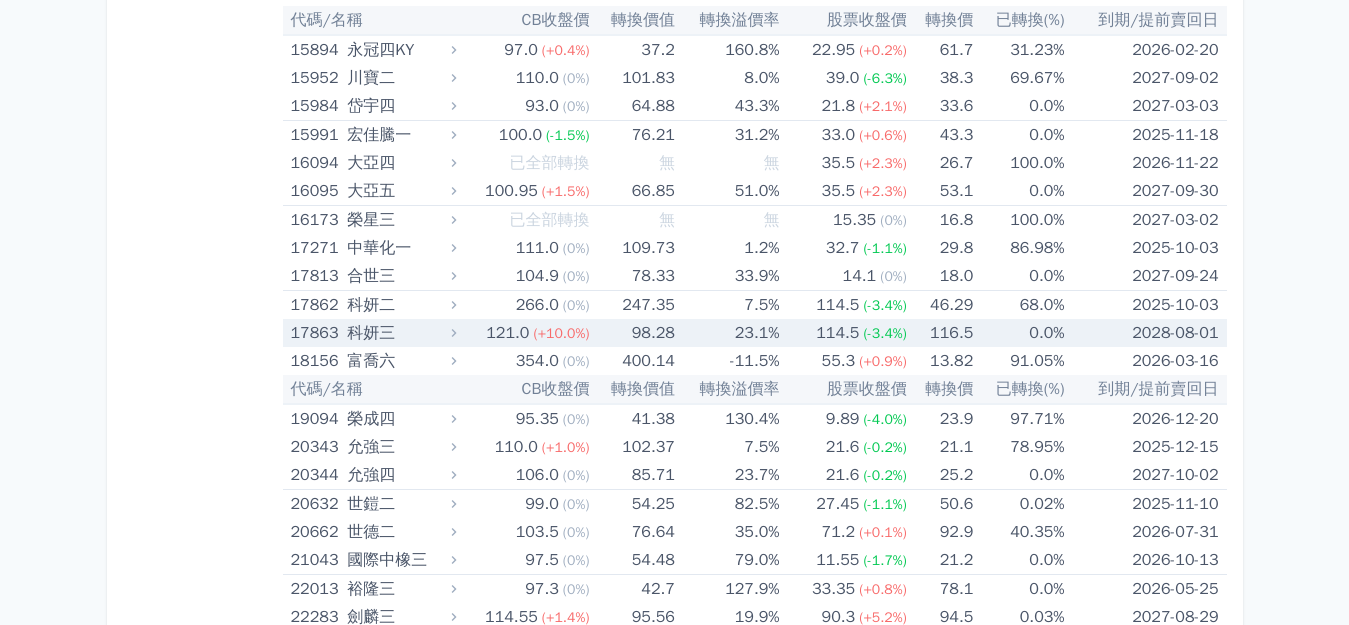 click on "17863
科妍三" at bounding box center (369, 333) 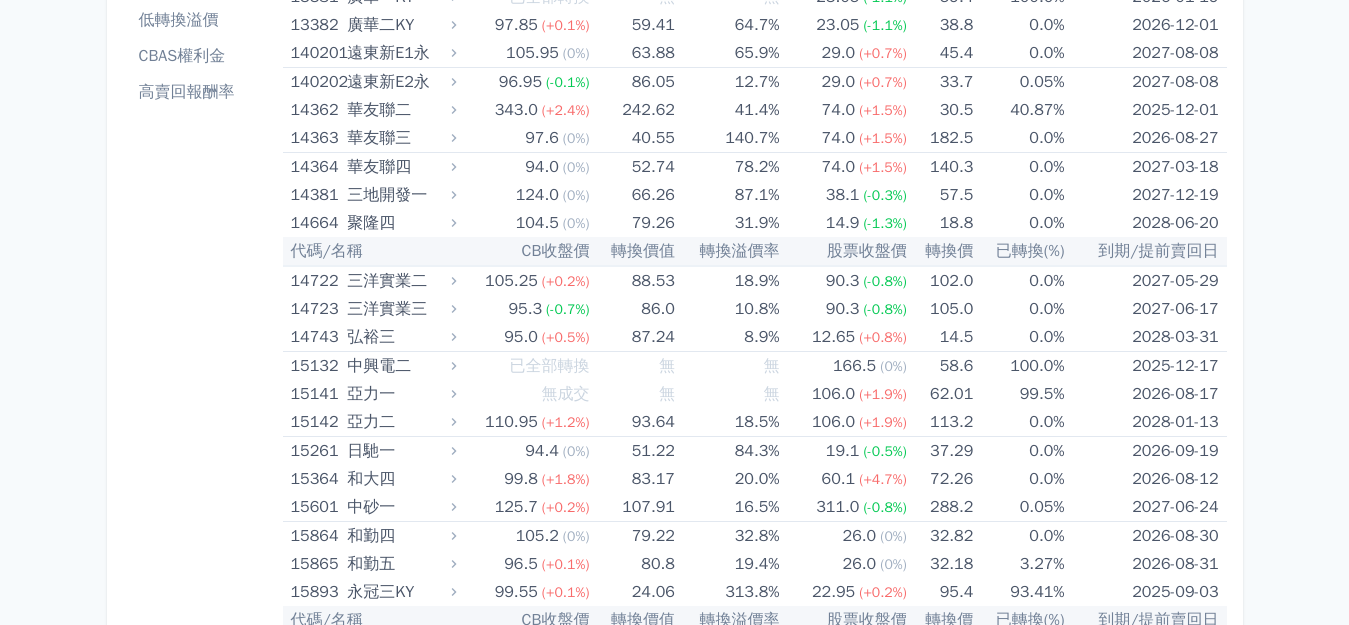 scroll, scrollTop: 0, scrollLeft: 0, axis: both 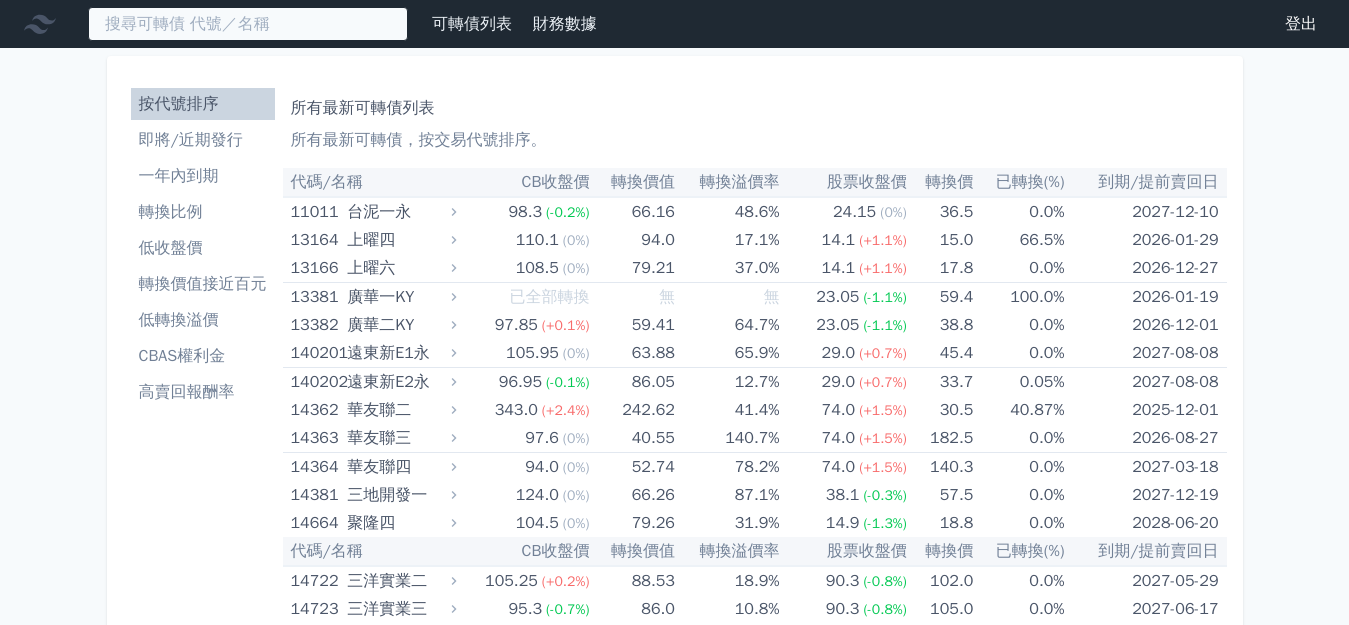 click at bounding box center [248, 24] 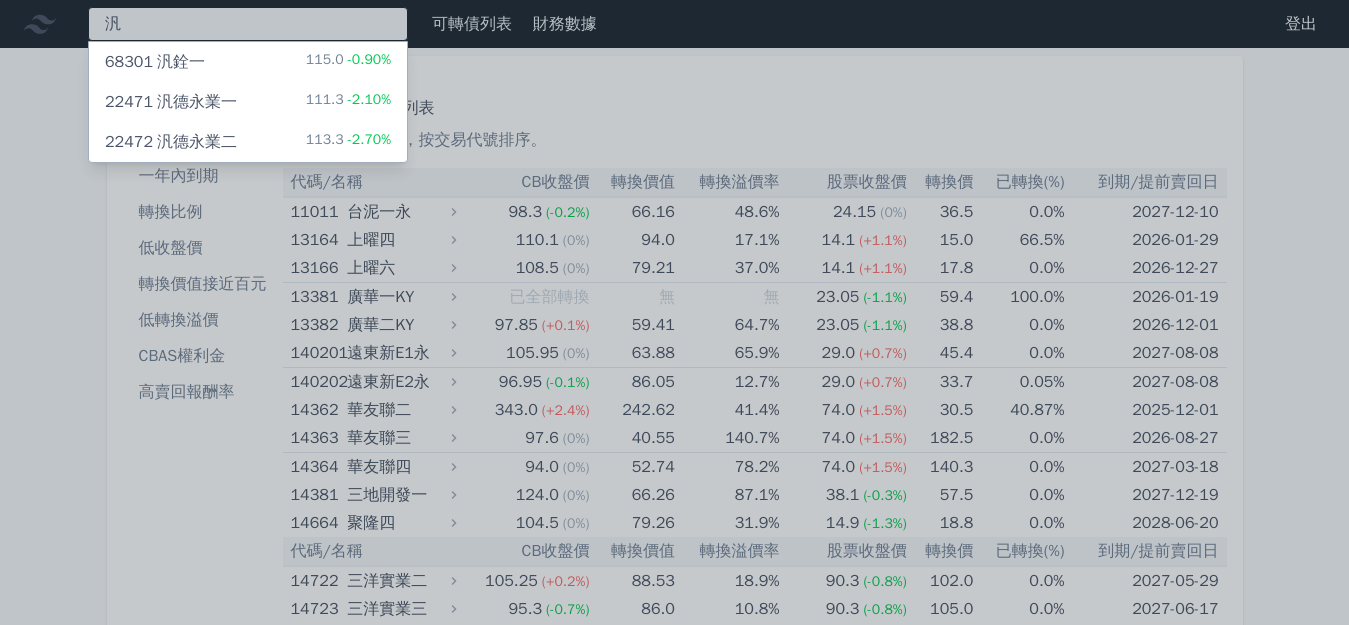 type on "汎" 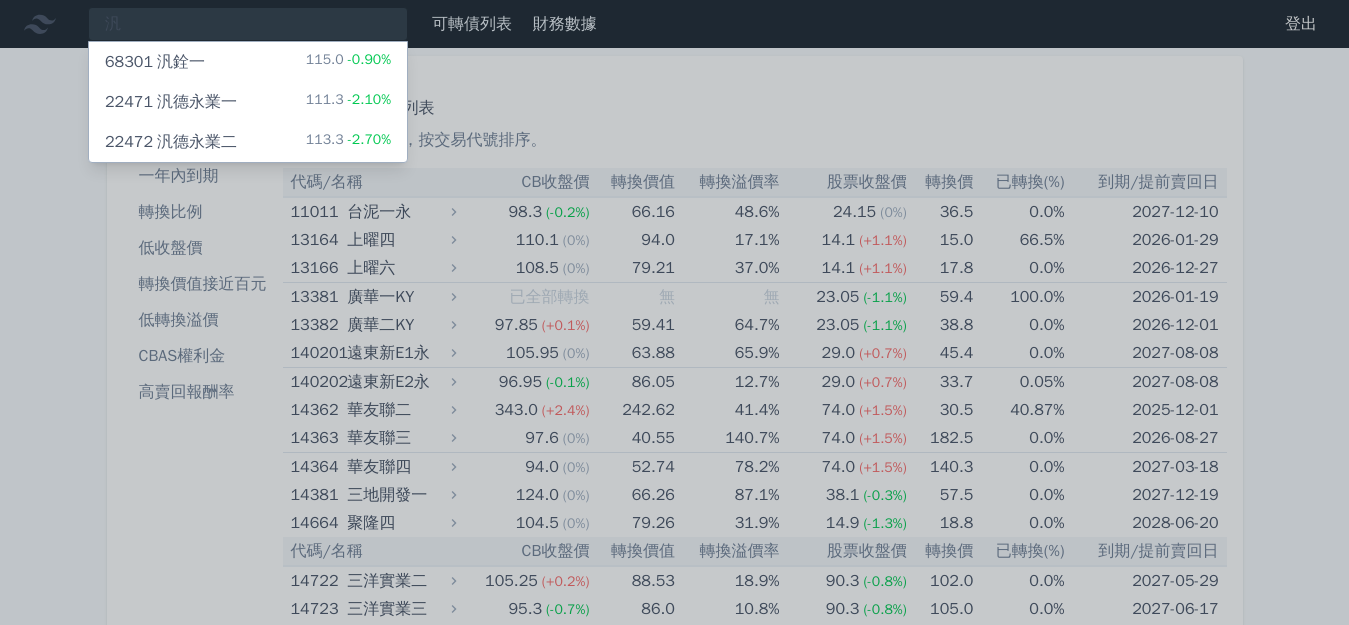 click on "68301 汎銓一
115.0 -0.90%" at bounding box center [248, 62] 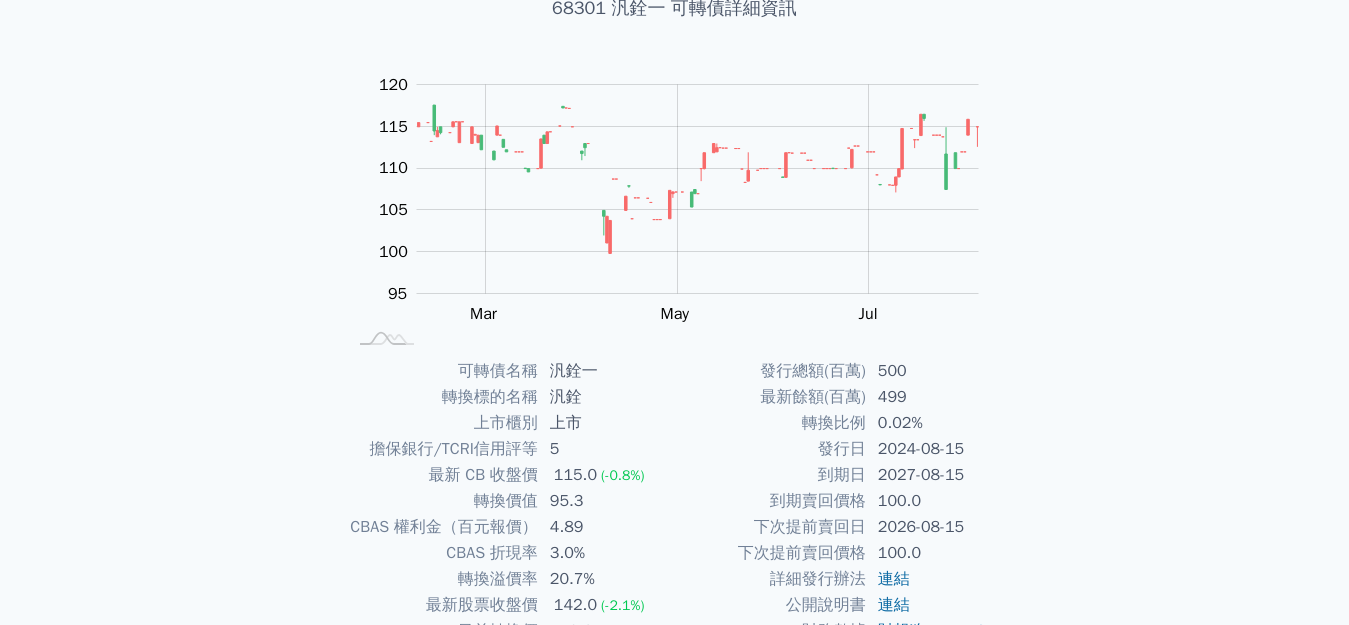 scroll, scrollTop: 0, scrollLeft: 0, axis: both 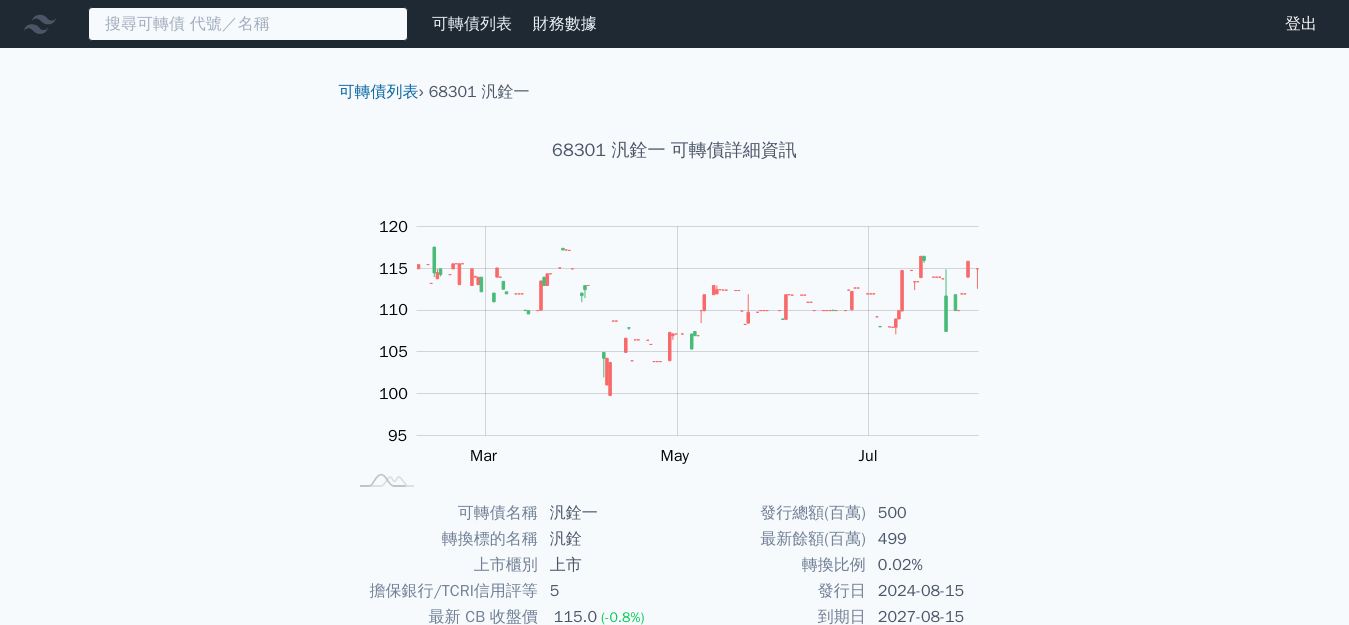 click at bounding box center (248, 24) 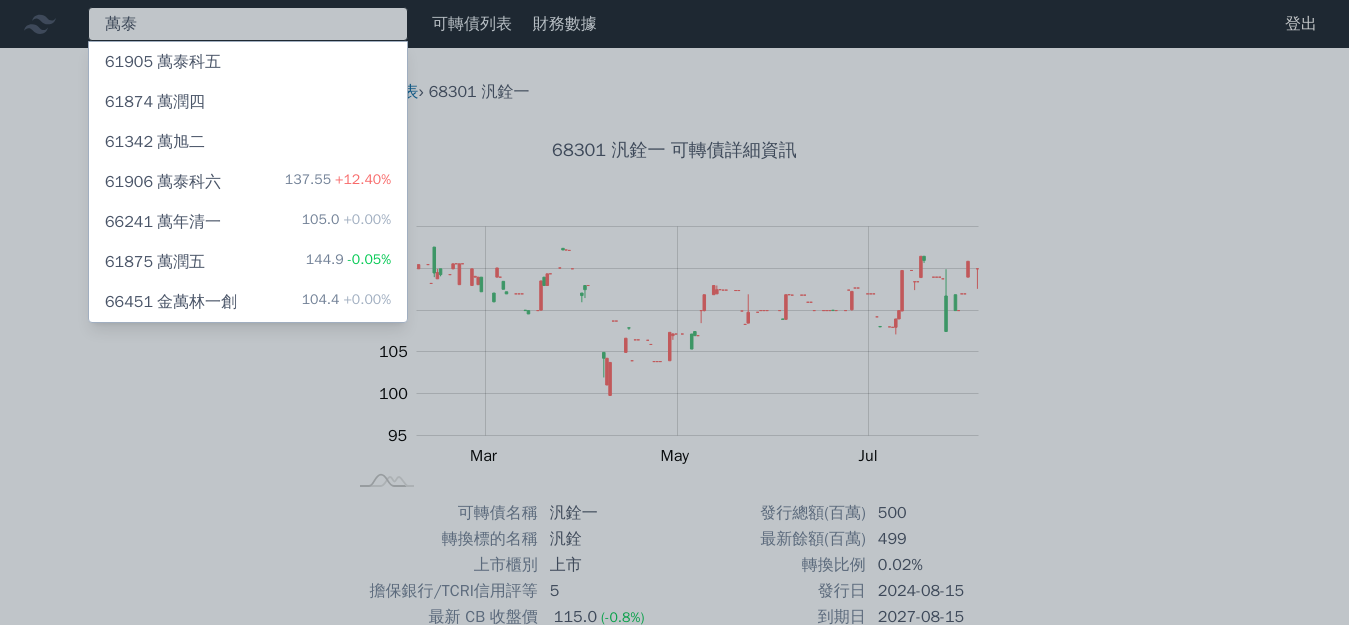 type on "萬泰" 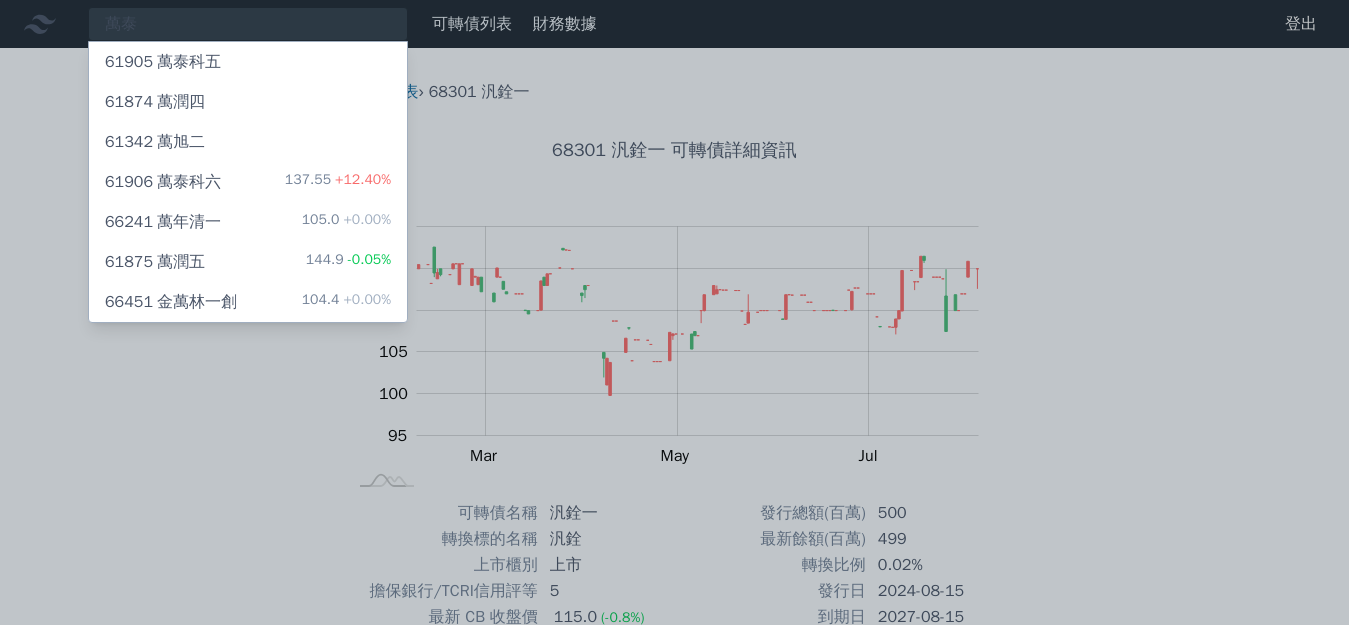click on "61906 萬泰科六" at bounding box center (163, 182) 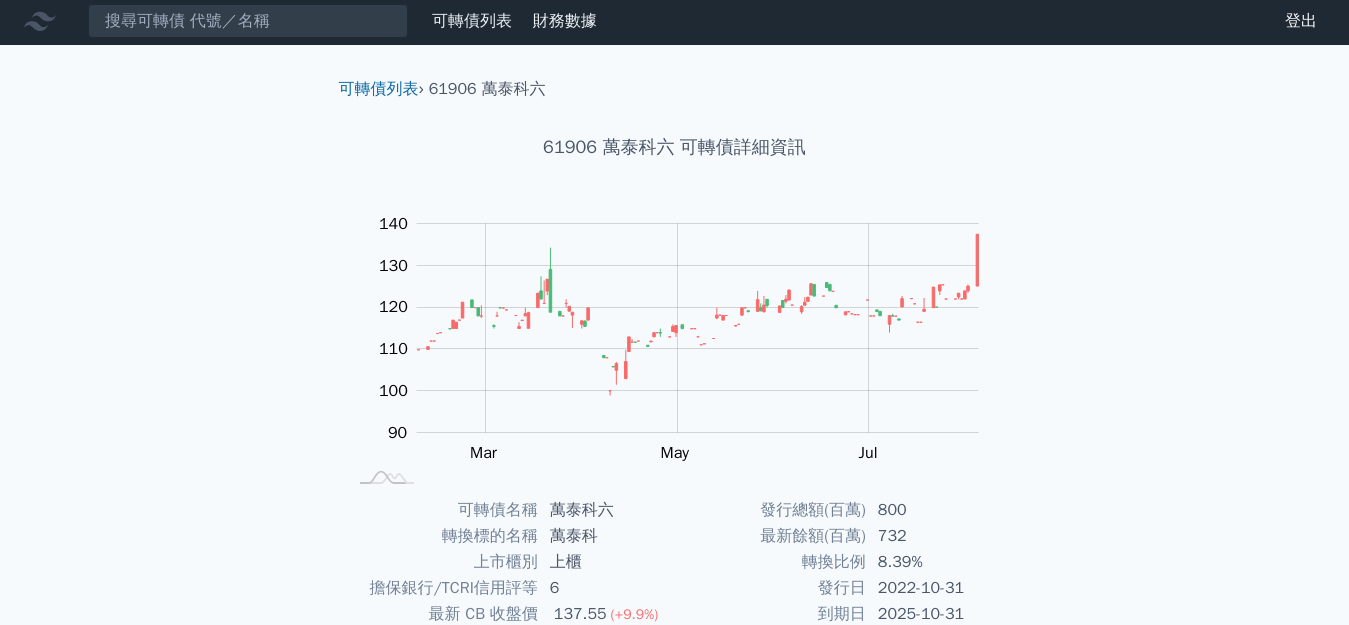 scroll, scrollTop: 0, scrollLeft: 0, axis: both 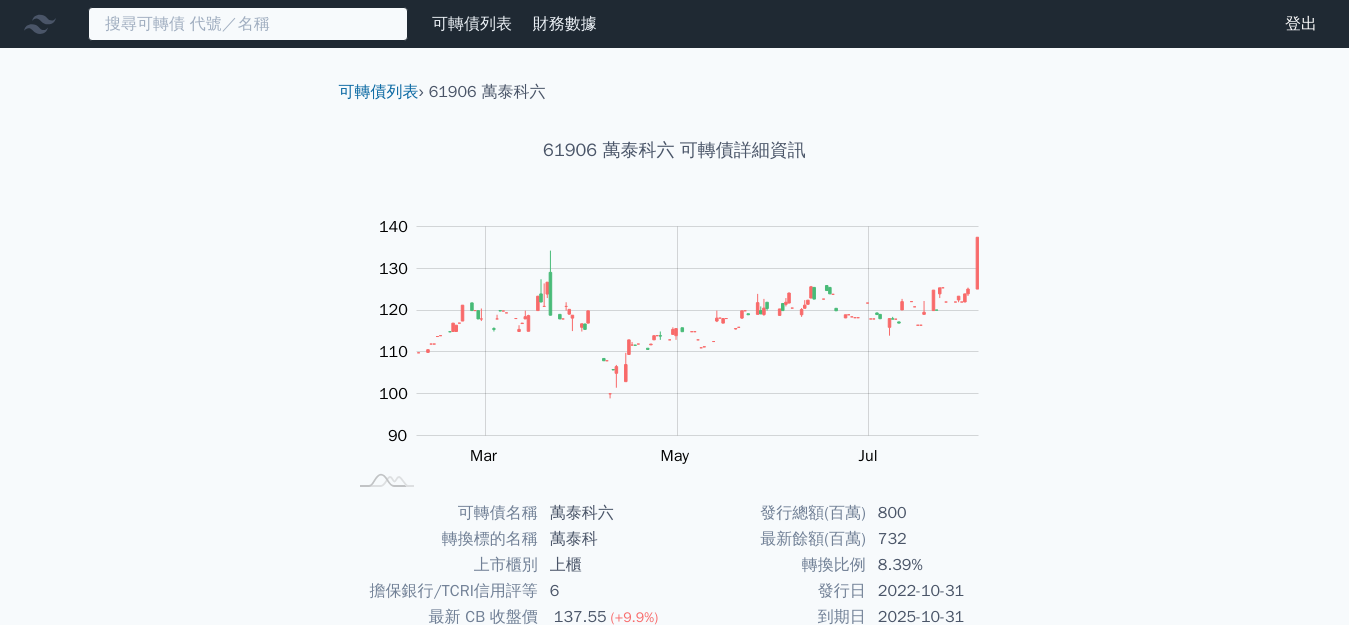 click at bounding box center [248, 24] 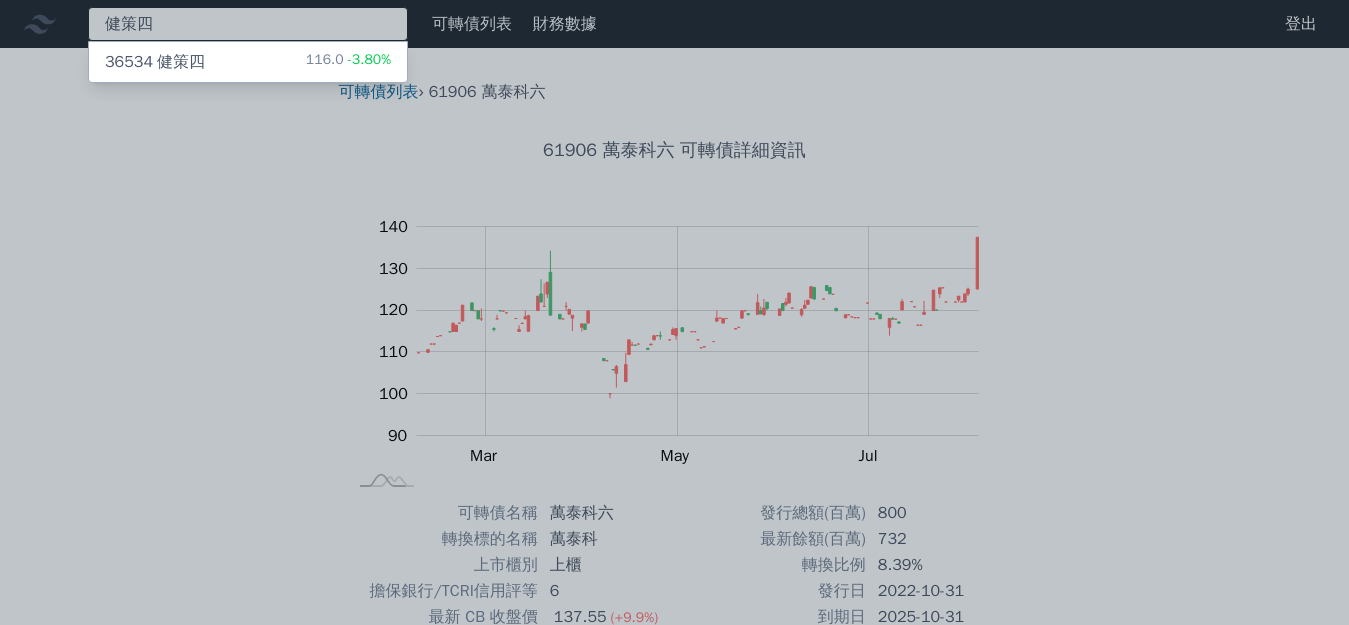 type on "健策四" 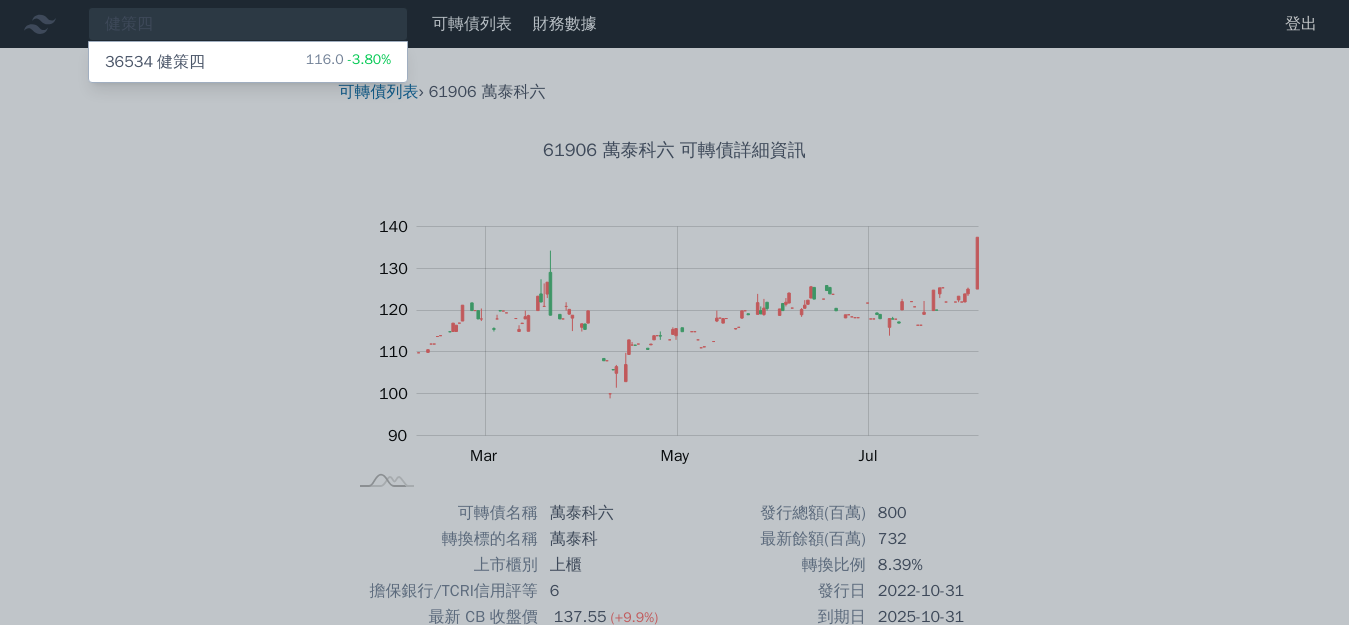 click on "36534 健策四
116.0 -3.80%" at bounding box center (248, 62) 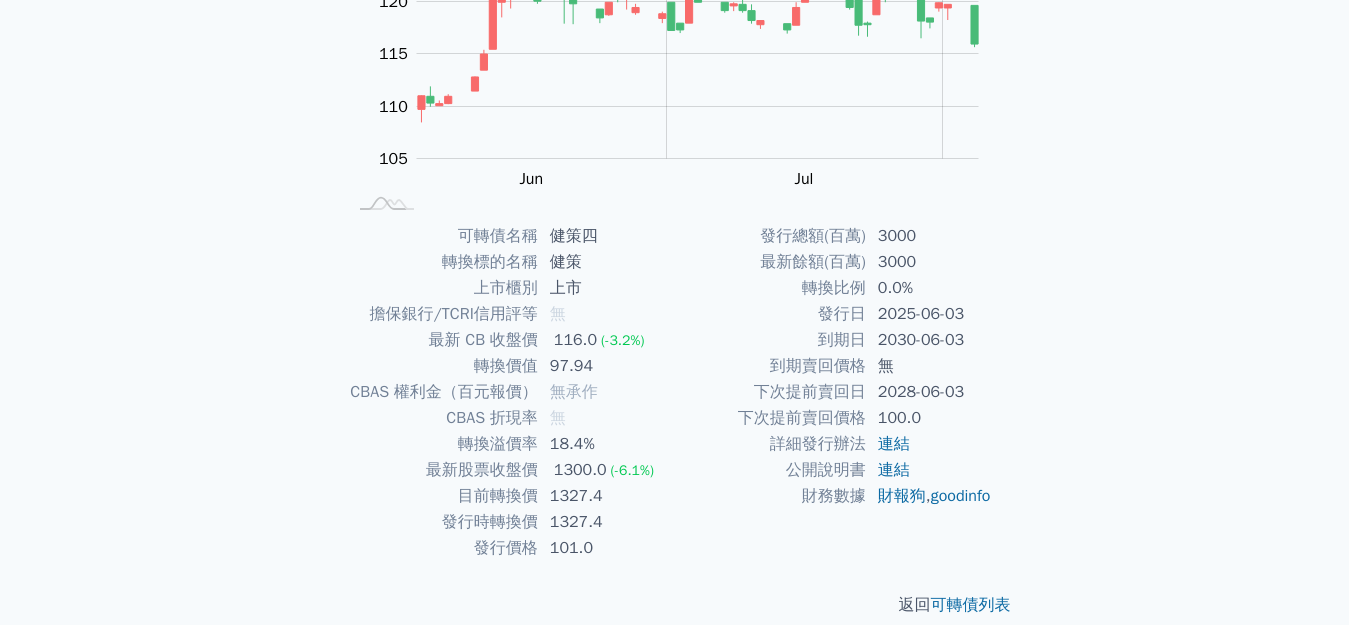 scroll, scrollTop: 300, scrollLeft: 0, axis: vertical 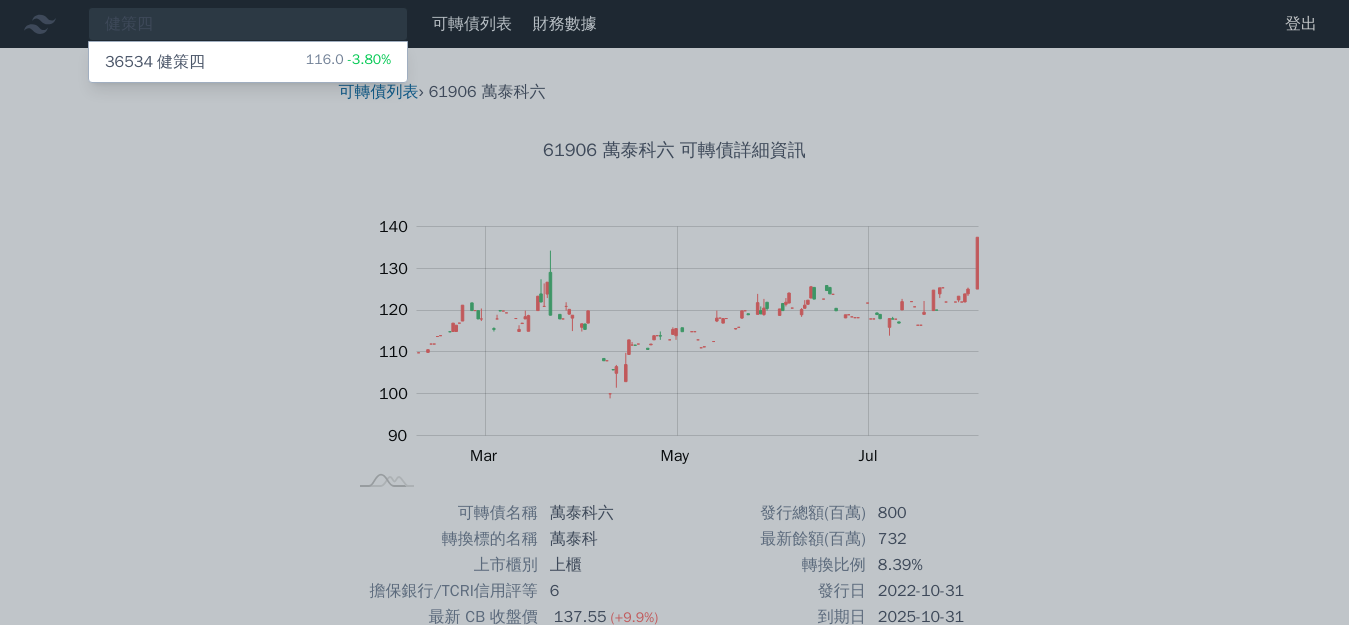 click at bounding box center [674, 312] 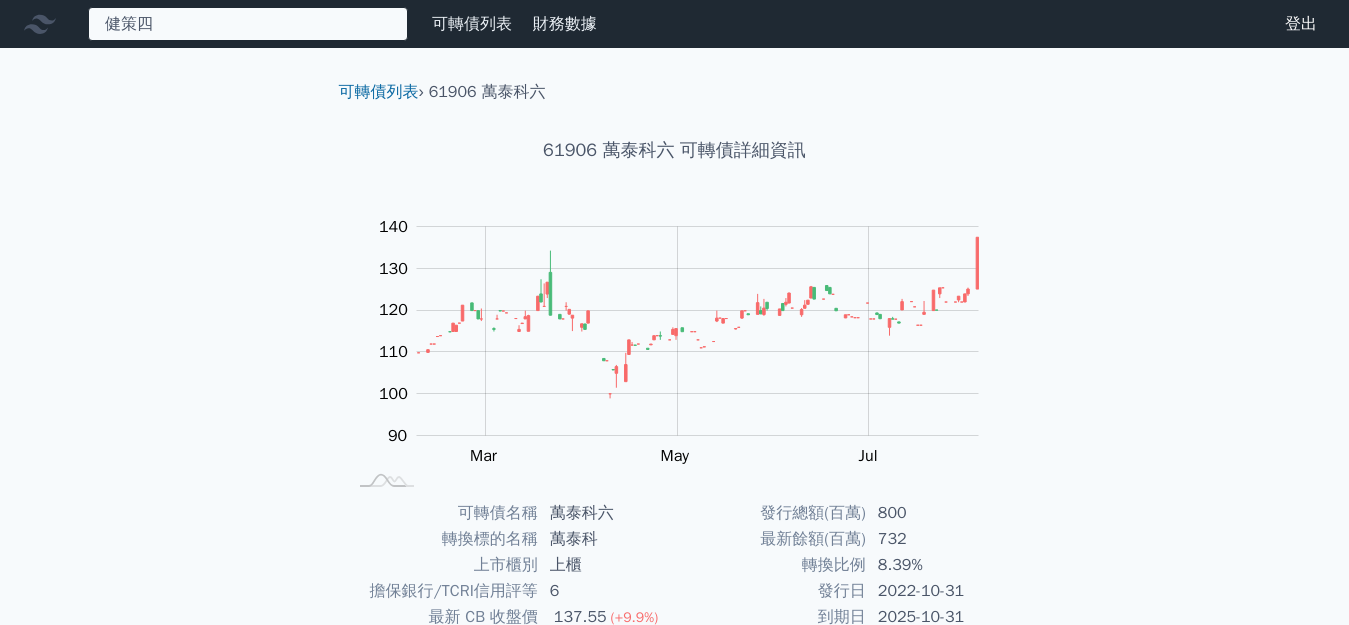 click on "健策四
36534 健策四
116.0 -3.80%" at bounding box center [248, 24] 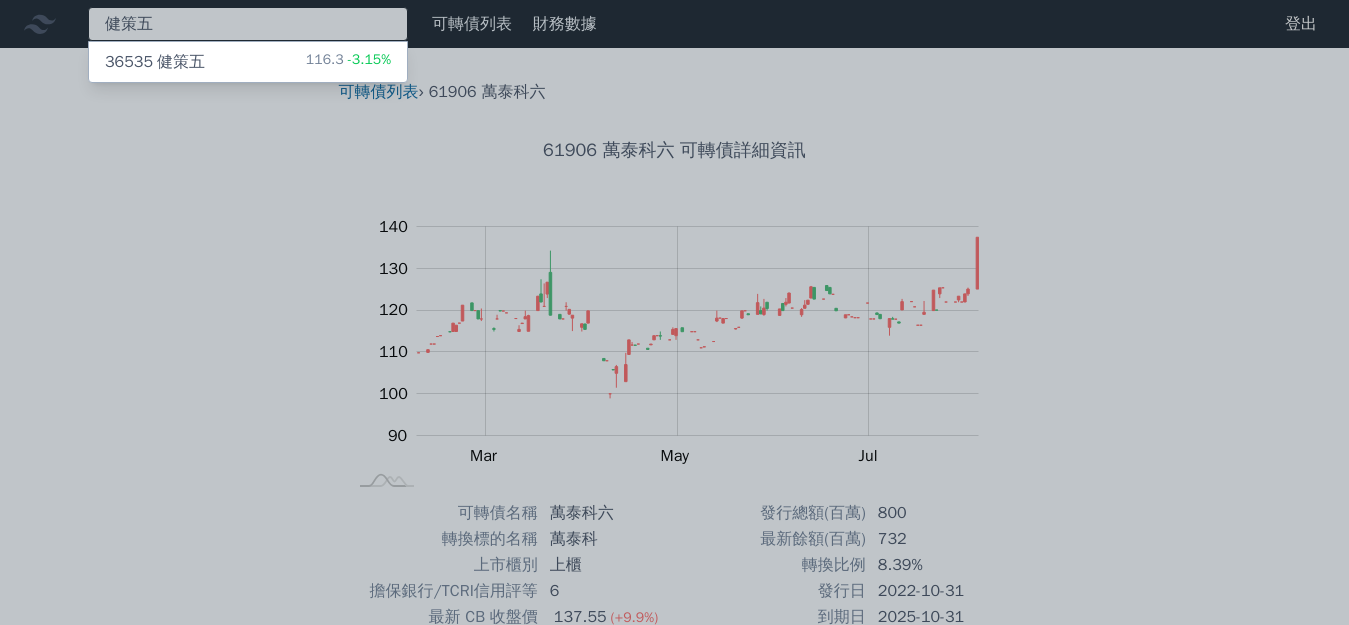 type on "健策五" 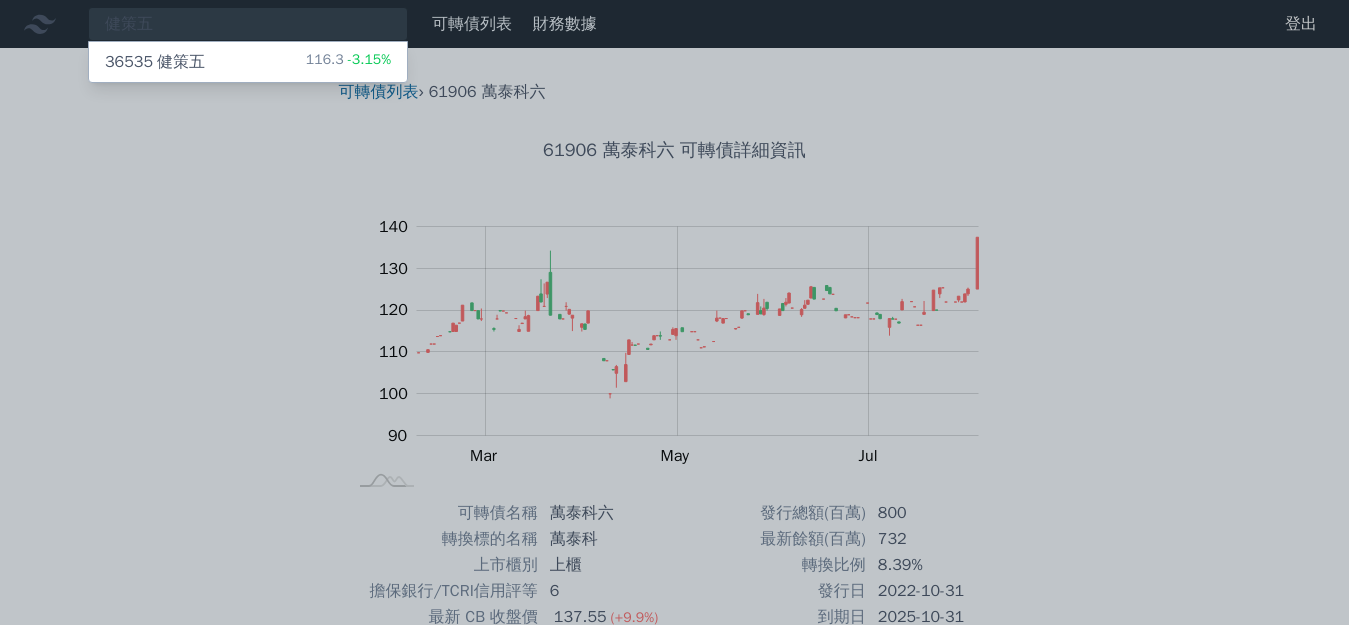 click on "36535 健策五
116.3 -3.15%" at bounding box center (248, 62) 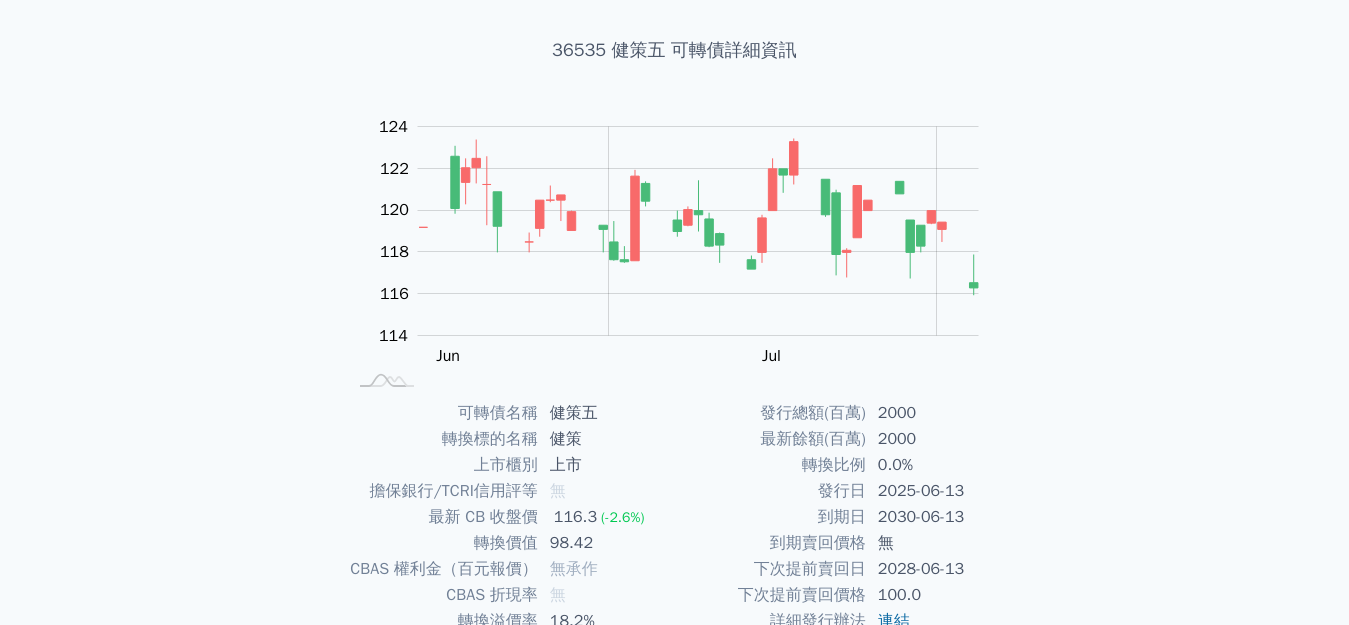 scroll, scrollTop: 200, scrollLeft: 0, axis: vertical 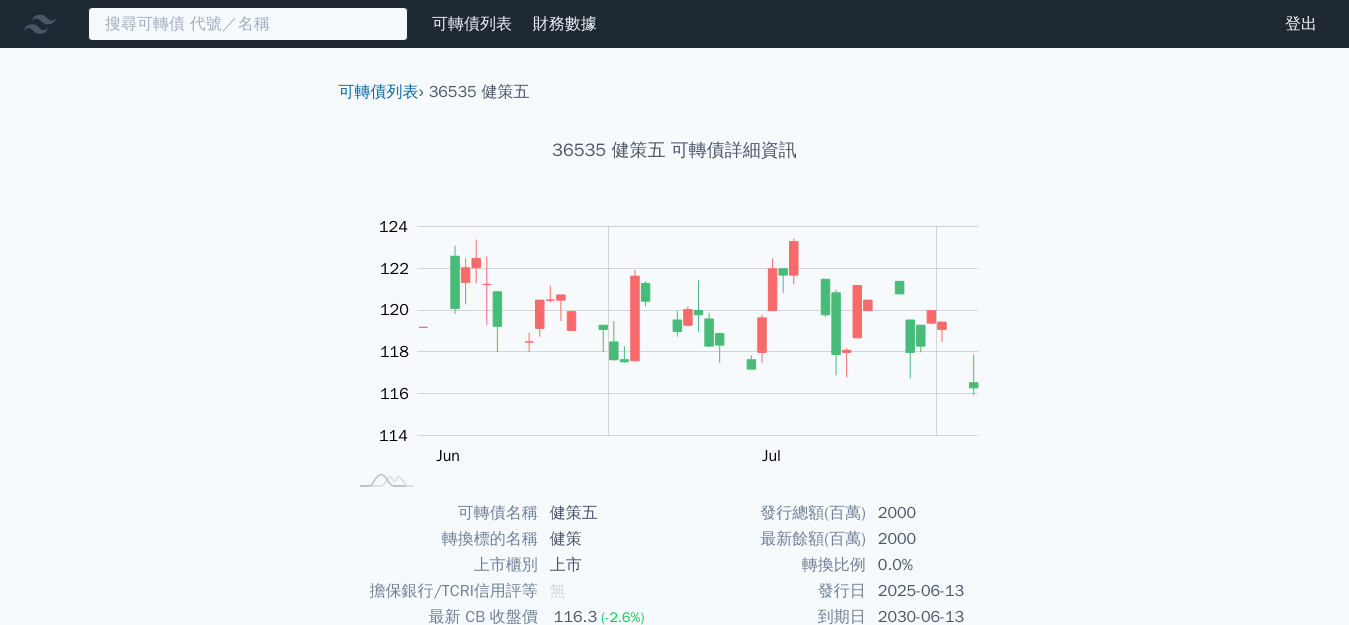 click at bounding box center (248, 24) 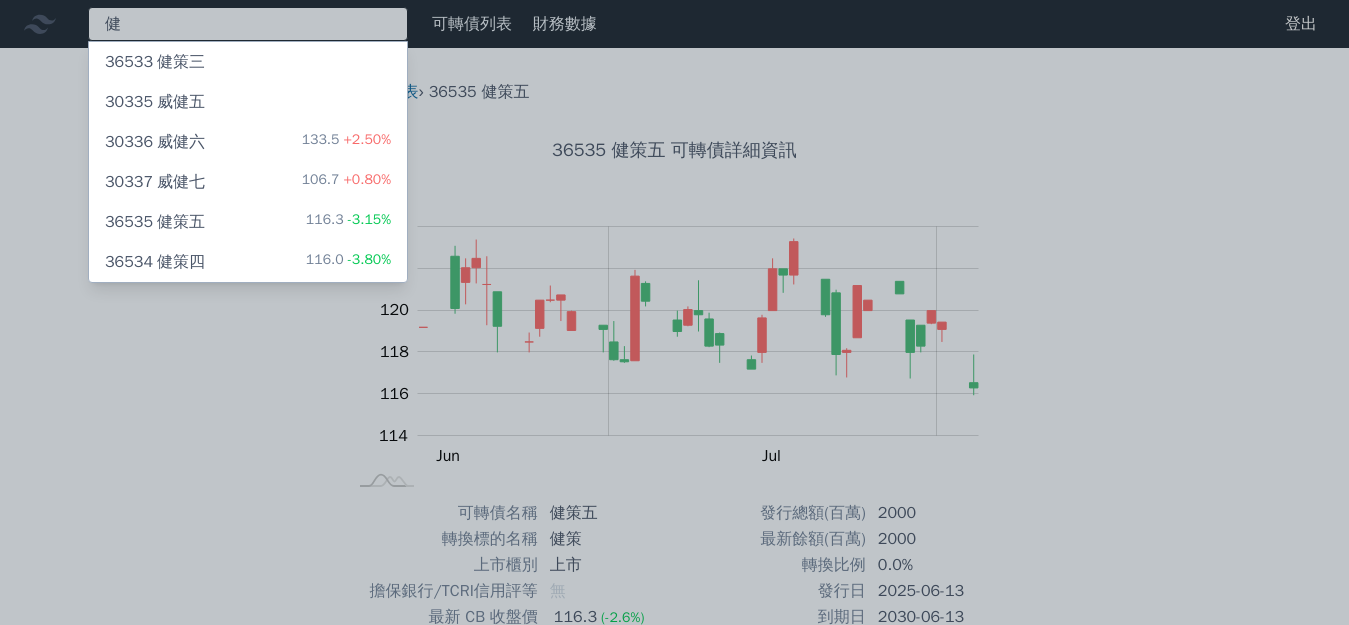 type on "健" 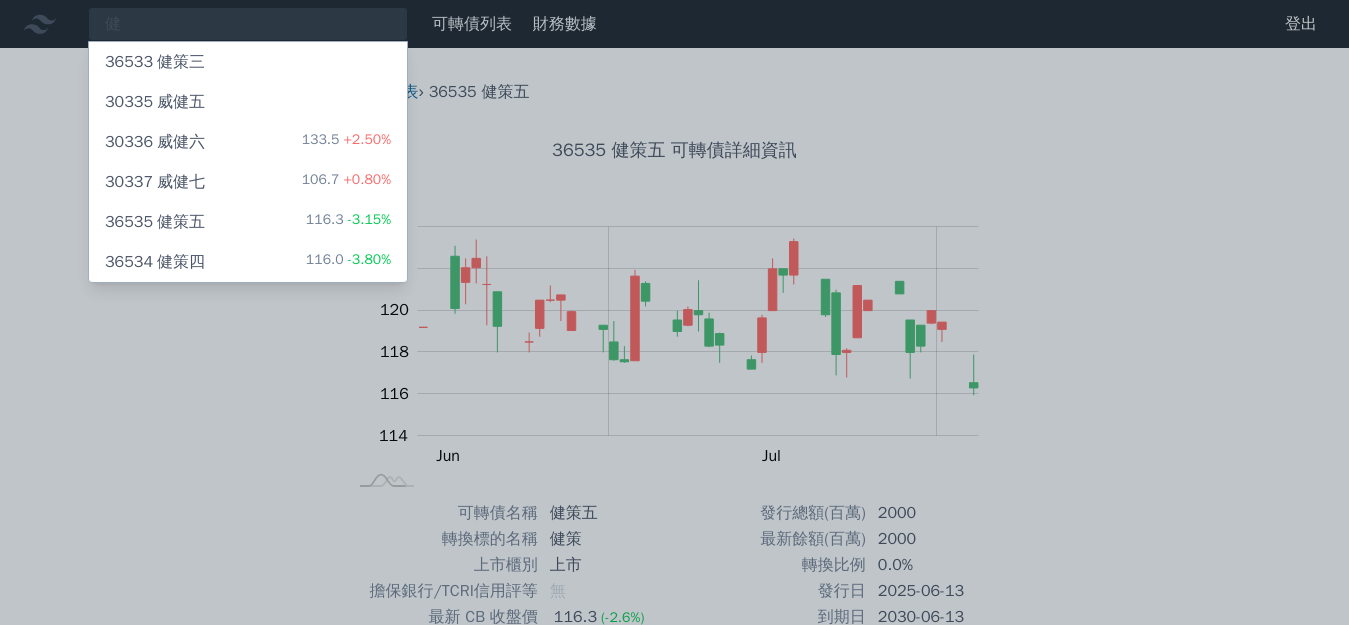 click on "36534 健策四
116.0 -3.80%" at bounding box center (248, 262) 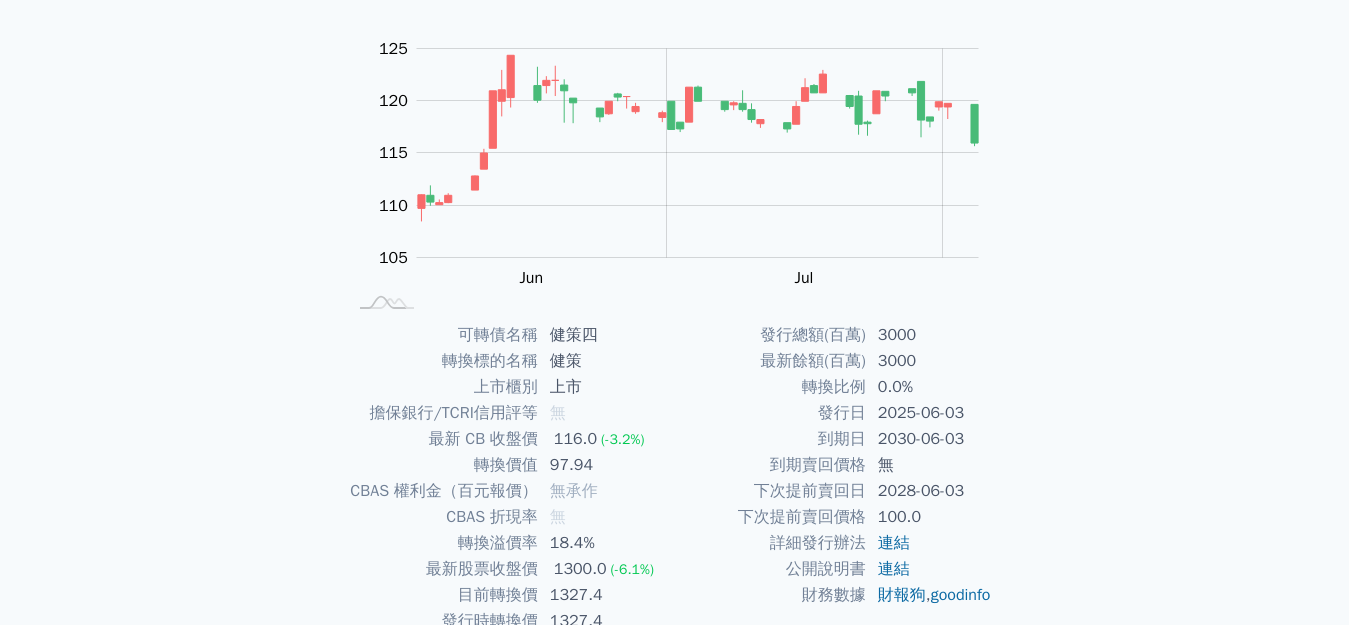 scroll, scrollTop: 200, scrollLeft: 0, axis: vertical 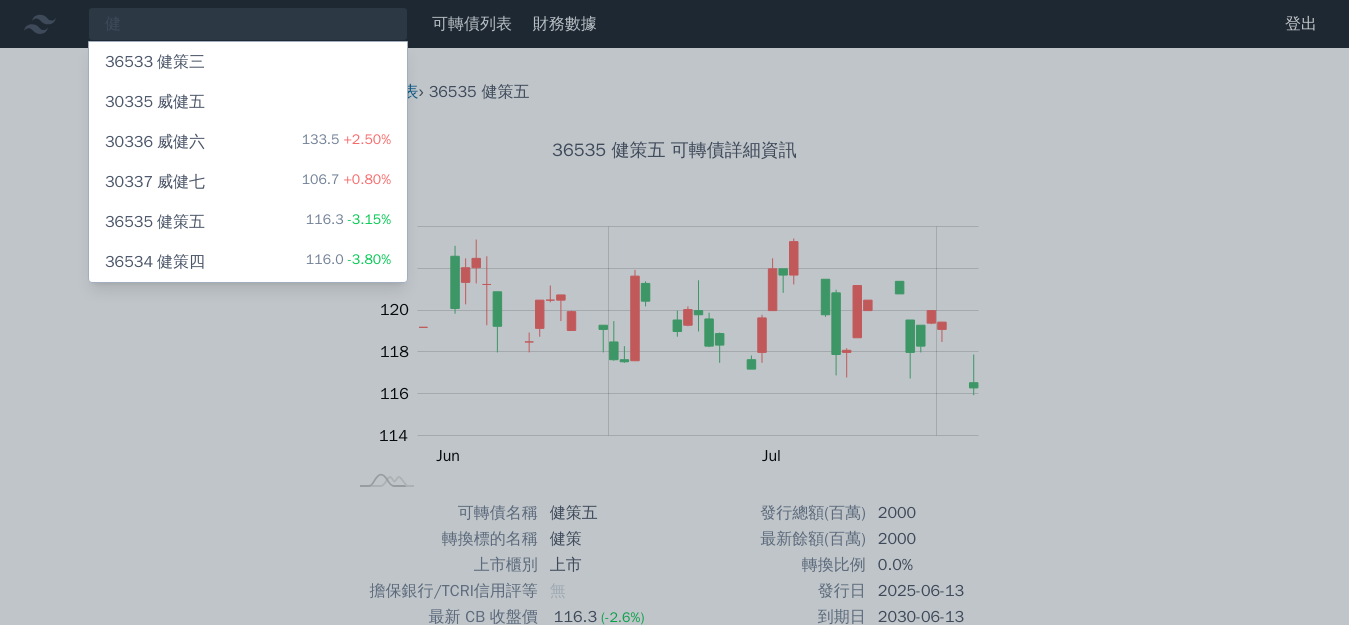click at bounding box center (674, 312) 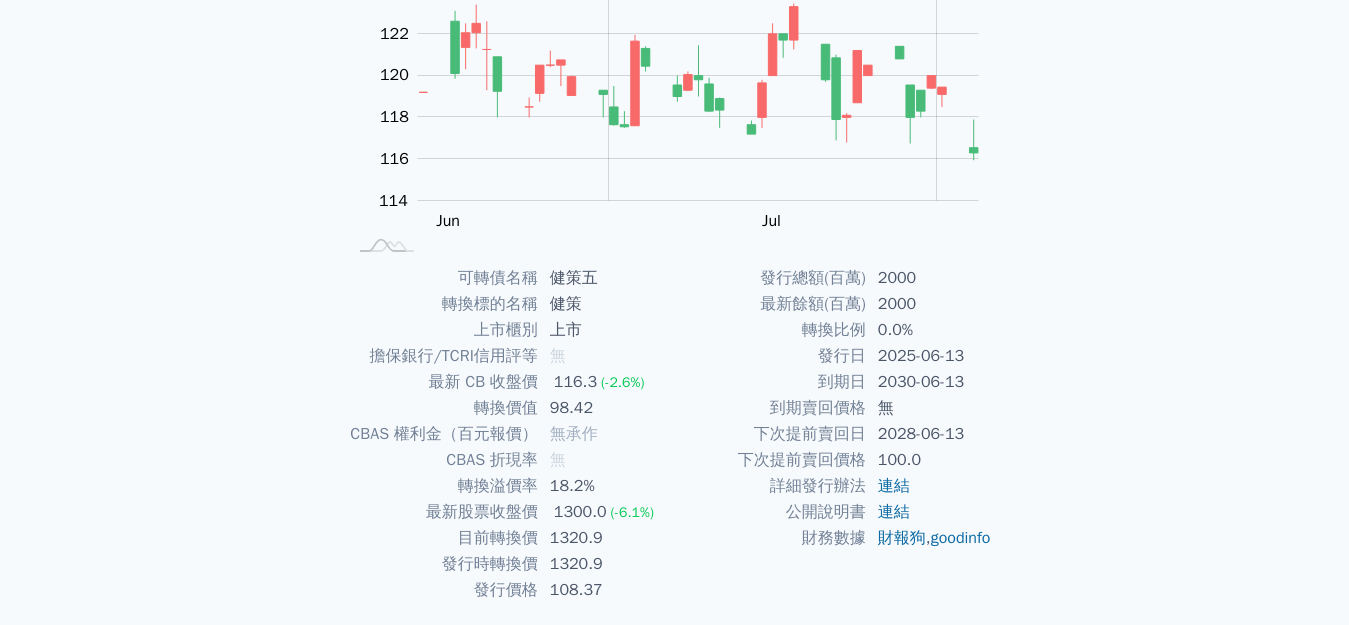 scroll, scrollTop: 200, scrollLeft: 0, axis: vertical 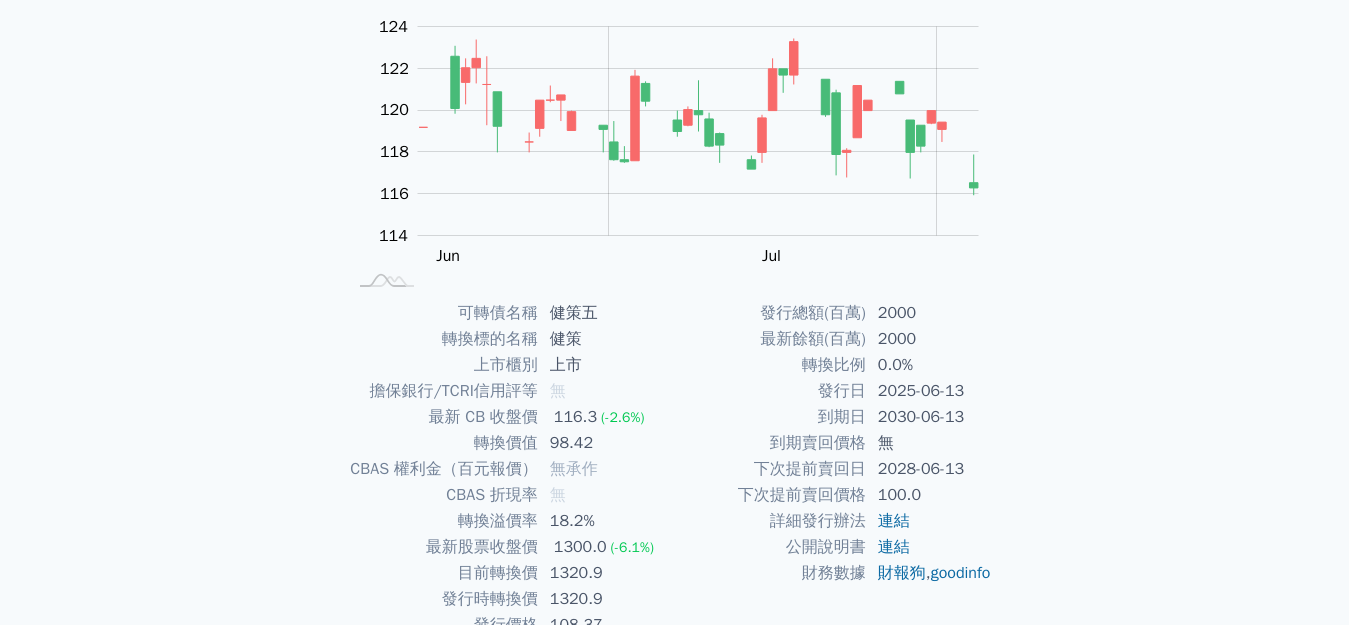 click on "健
36533 健策三
30335 威健五
30336 威健六
133.5 +2.50%
30337 威健七
106.7 +0.80%
36535 健策五
116.3 -3.15%
36534 健策四
116.0 -3.80%
可轉債列表
財務數據
可轉債列表
財務數據
登出 登出" at bounding box center [674, 263] 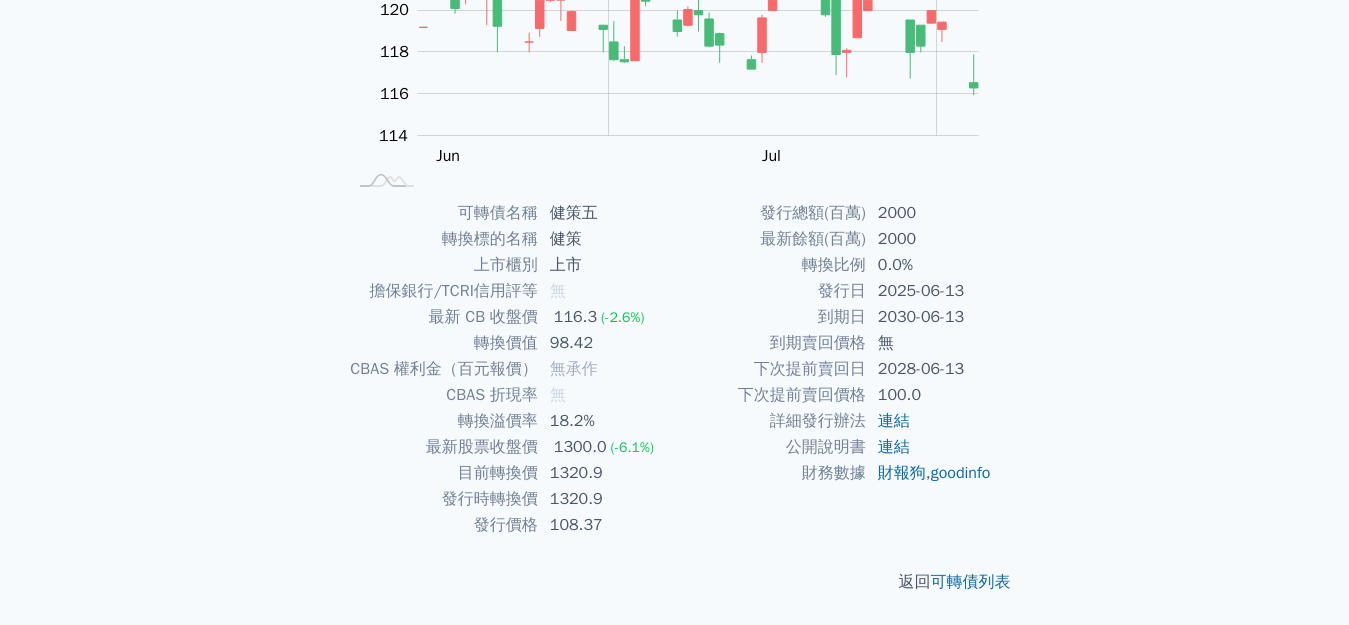 scroll, scrollTop: 0, scrollLeft: 0, axis: both 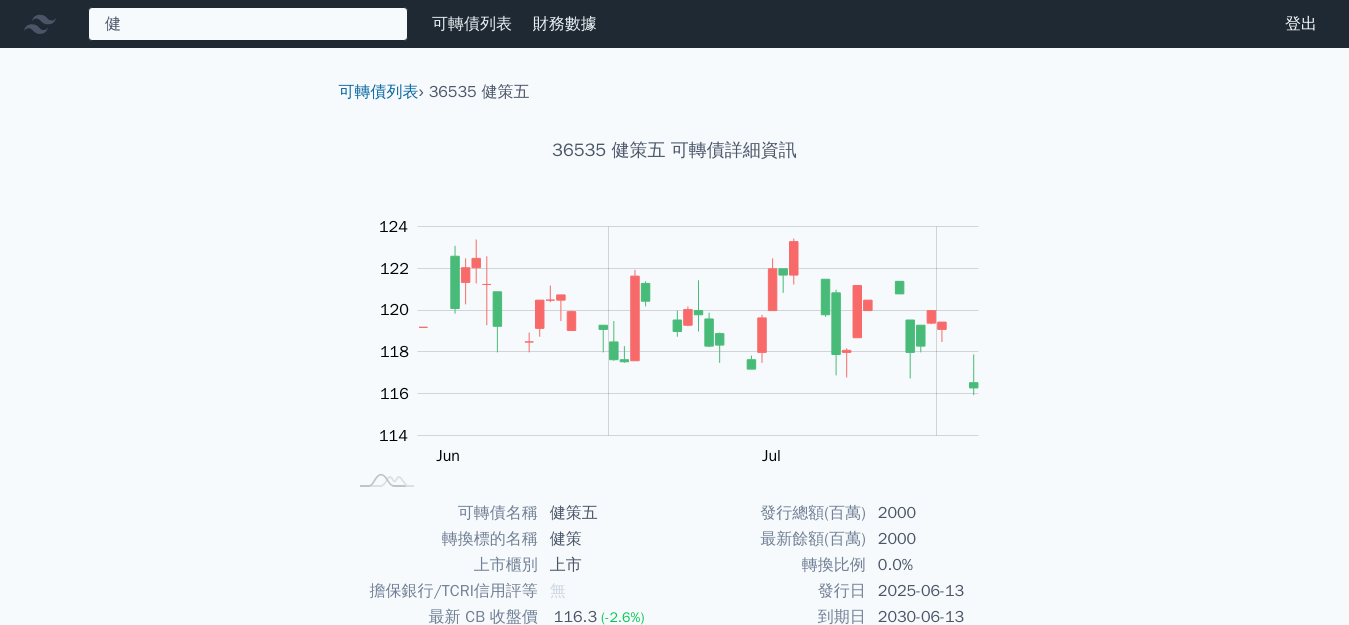 click on "健
36533 健策三
30335 威健五
30336 威健六
133.5 +2.50%
30337 威健七
106.7 +0.80%
36535 健策五
116.3 -3.15%
36534 健策四
116.0 -3.80%" at bounding box center (248, 24) 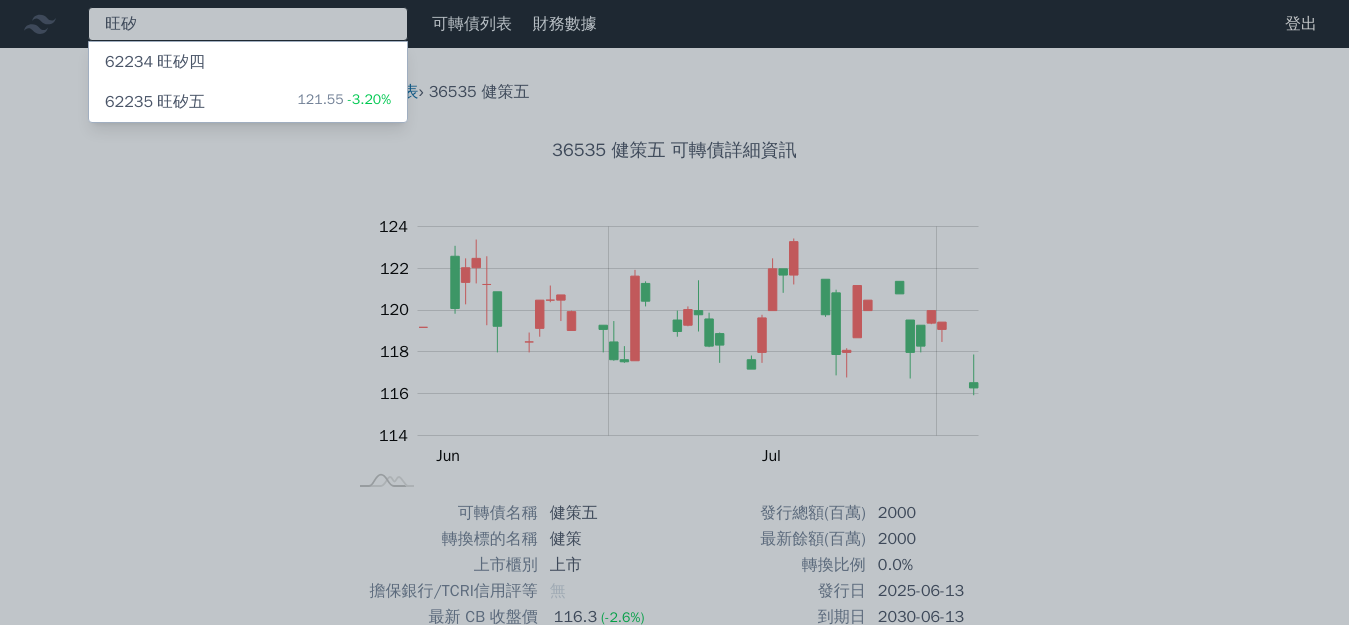 type on "旺矽" 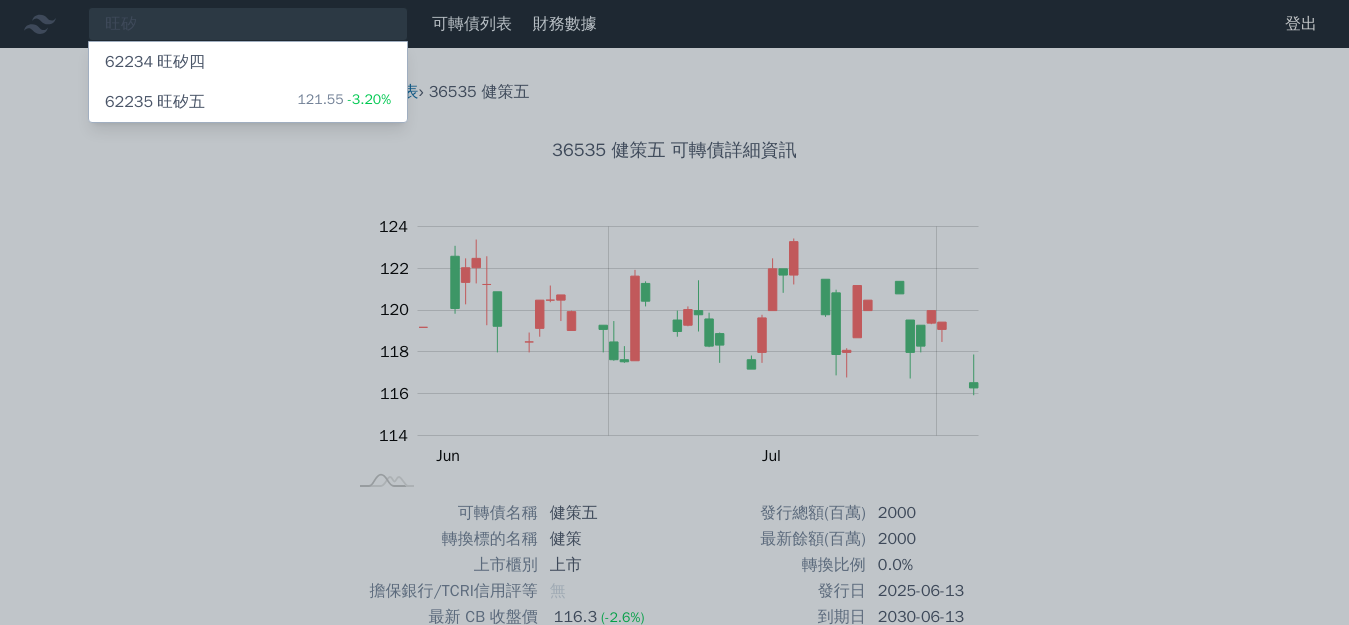 click on "62235 旺矽五
121.55 -3.20%" at bounding box center (248, 102) 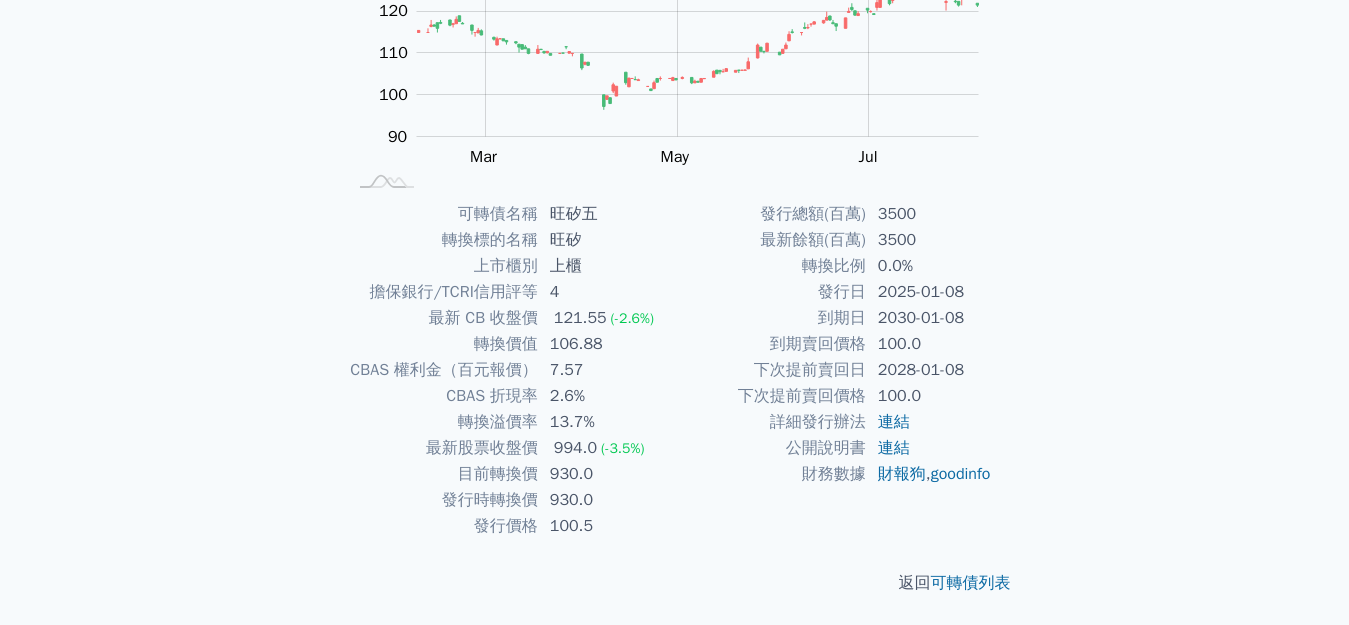 scroll, scrollTop: 0, scrollLeft: 0, axis: both 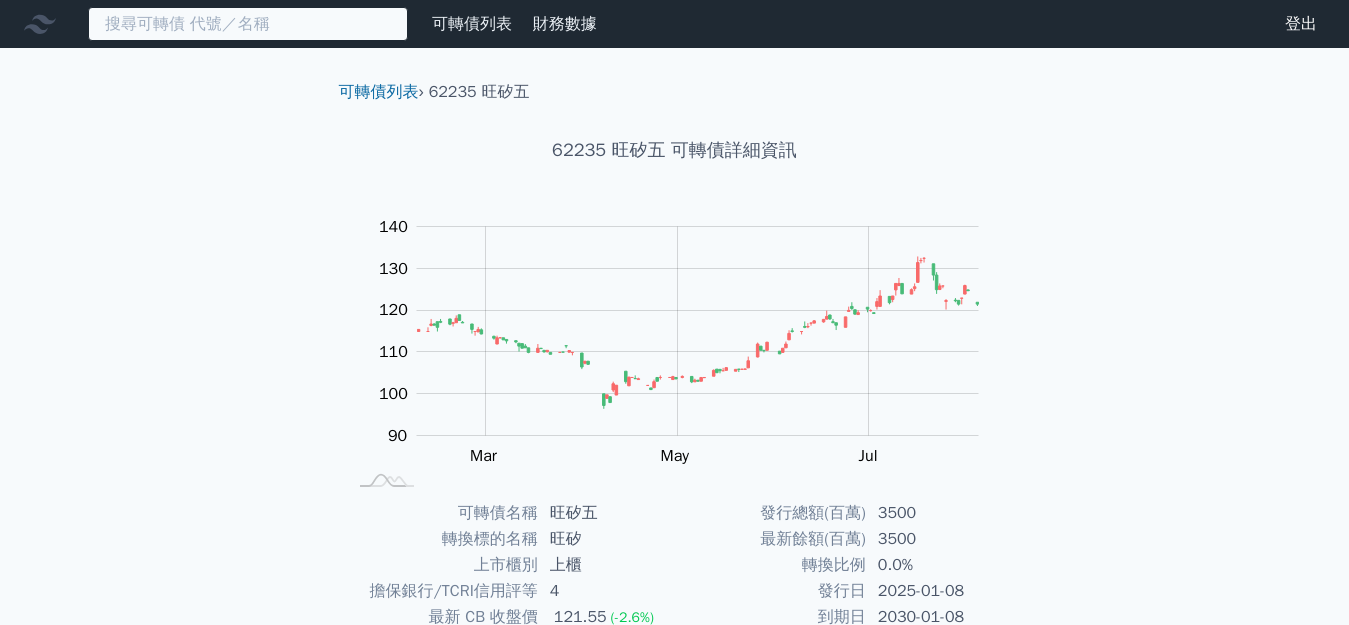 click at bounding box center [248, 24] 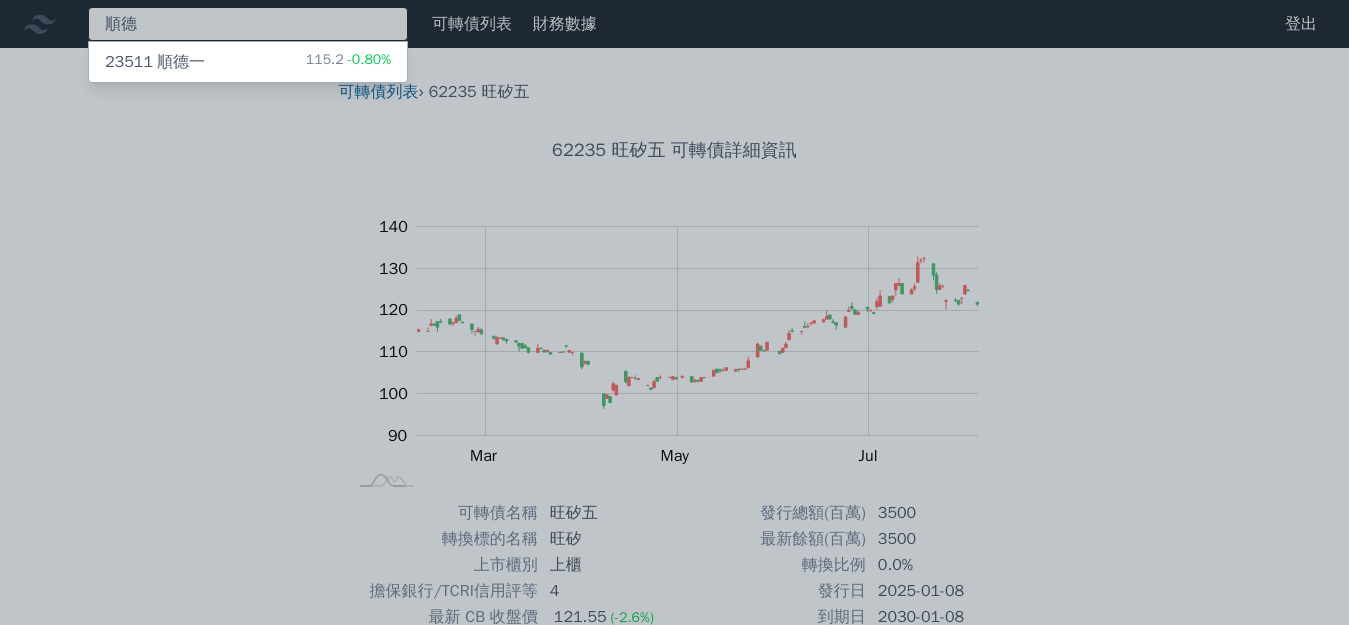 type on "順德" 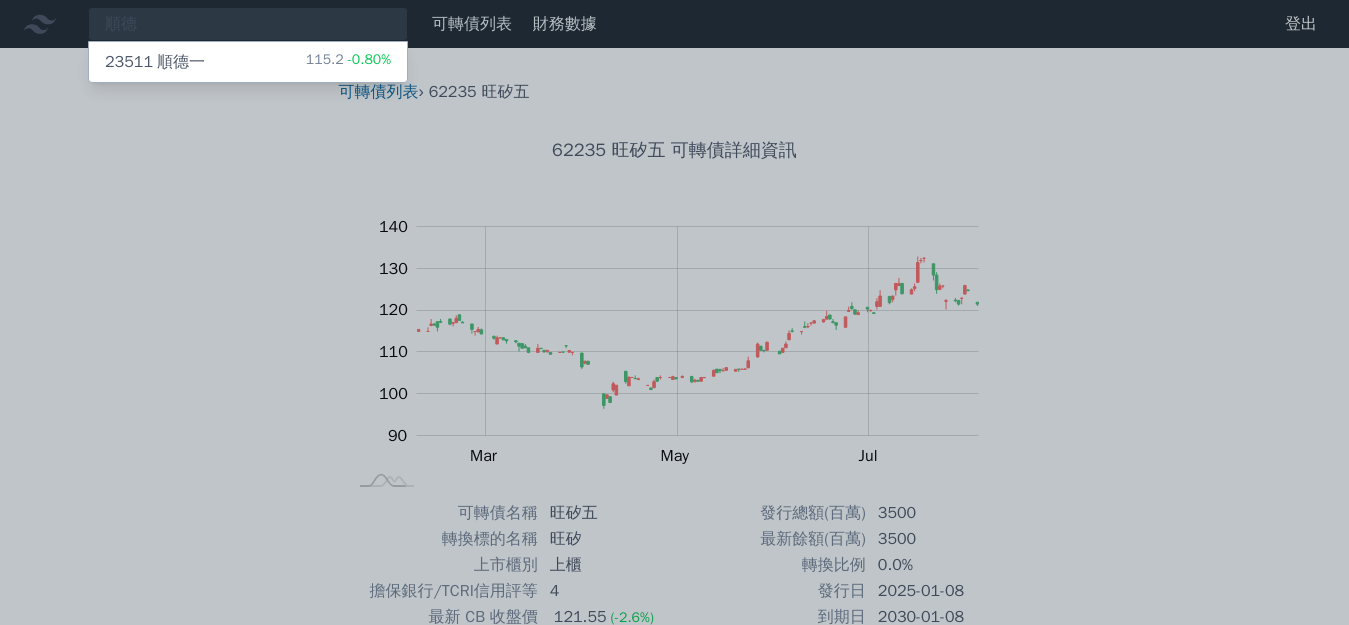 click on "23511 順德一
115.2 -0.80%" at bounding box center [248, 62] 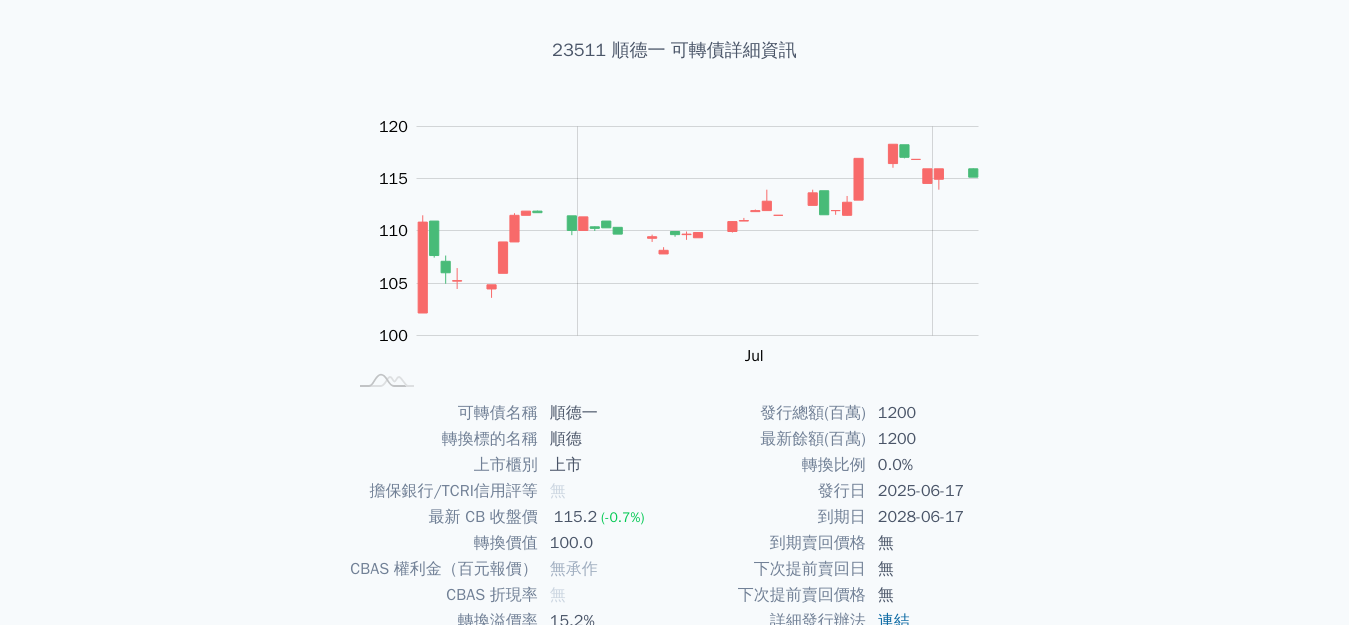 scroll, scrollTop: 200, scrollLeft: 0, axis: vertical 